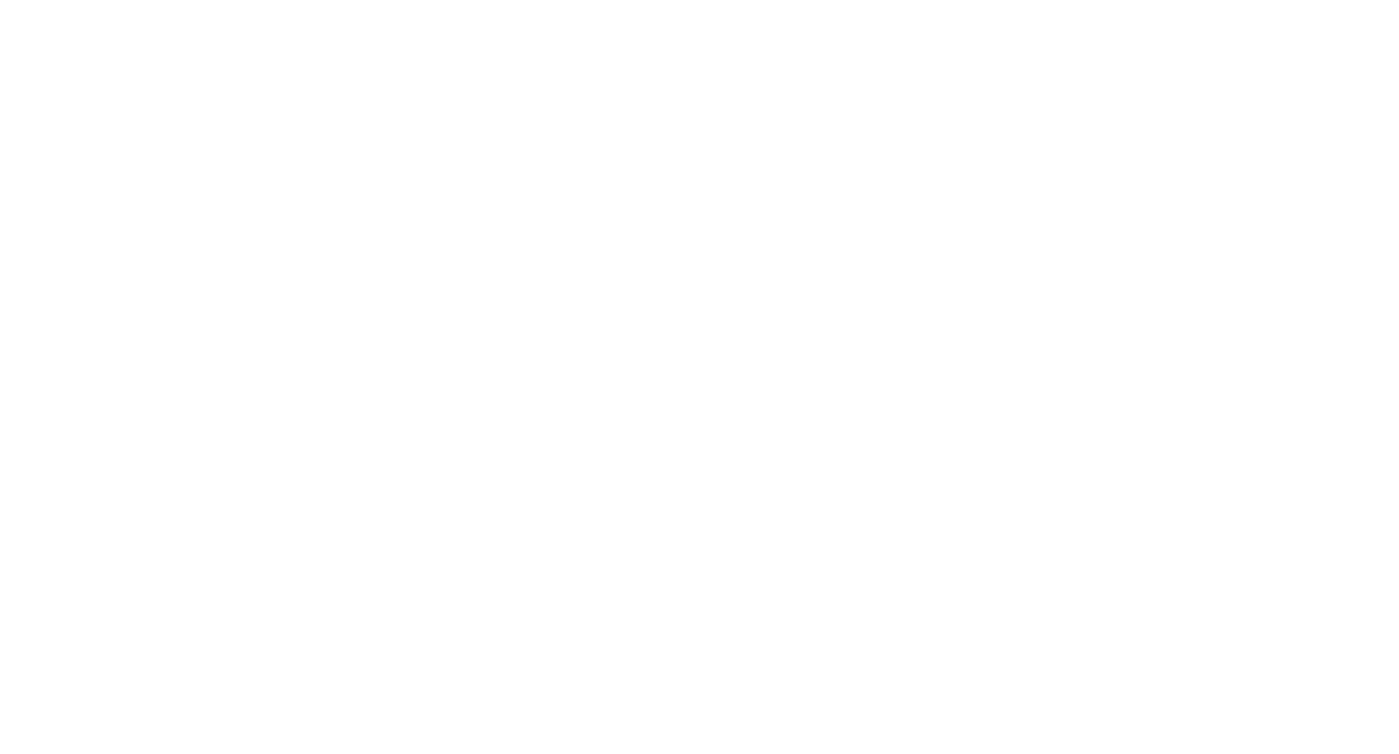 scroll, scrollTop: 0, scrollLeft: 0, axis: both 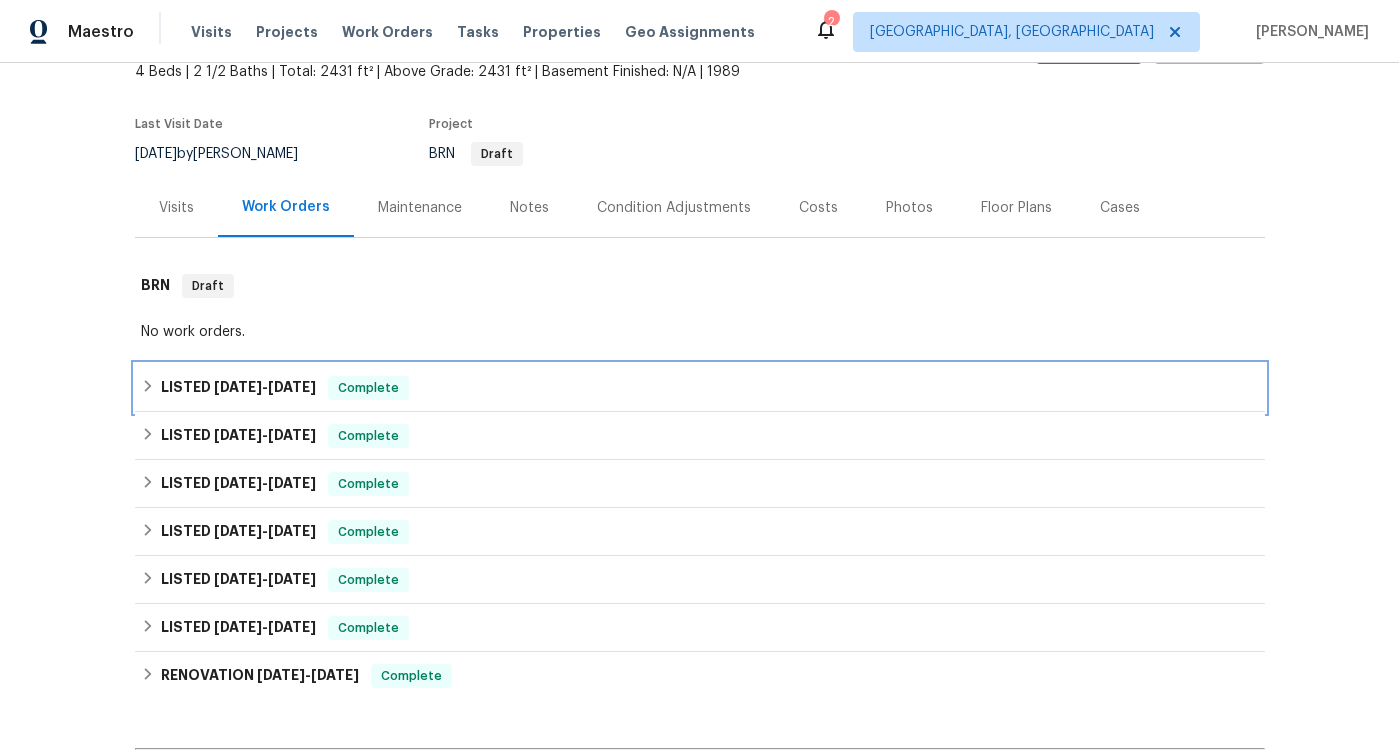 click 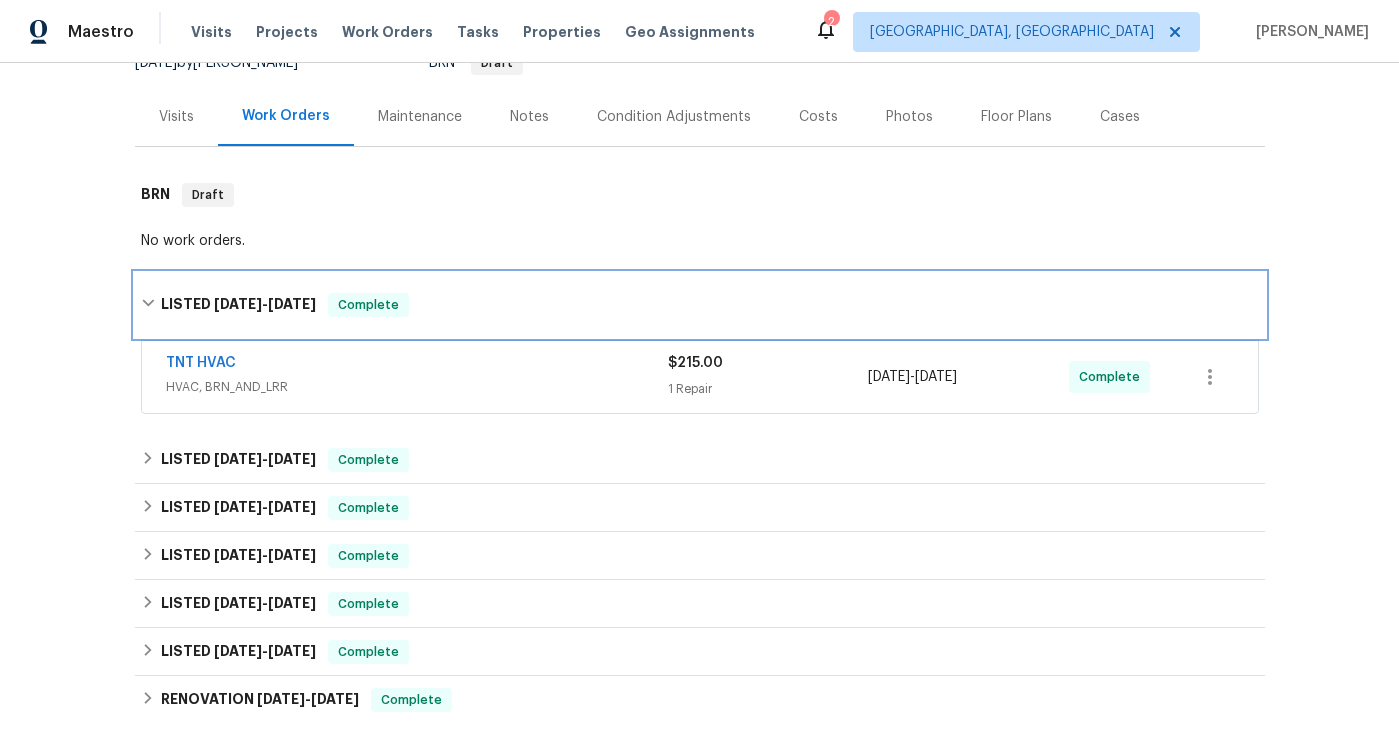 scroll, scrollTop: 220, scrollLeft: 0, axis: vertical 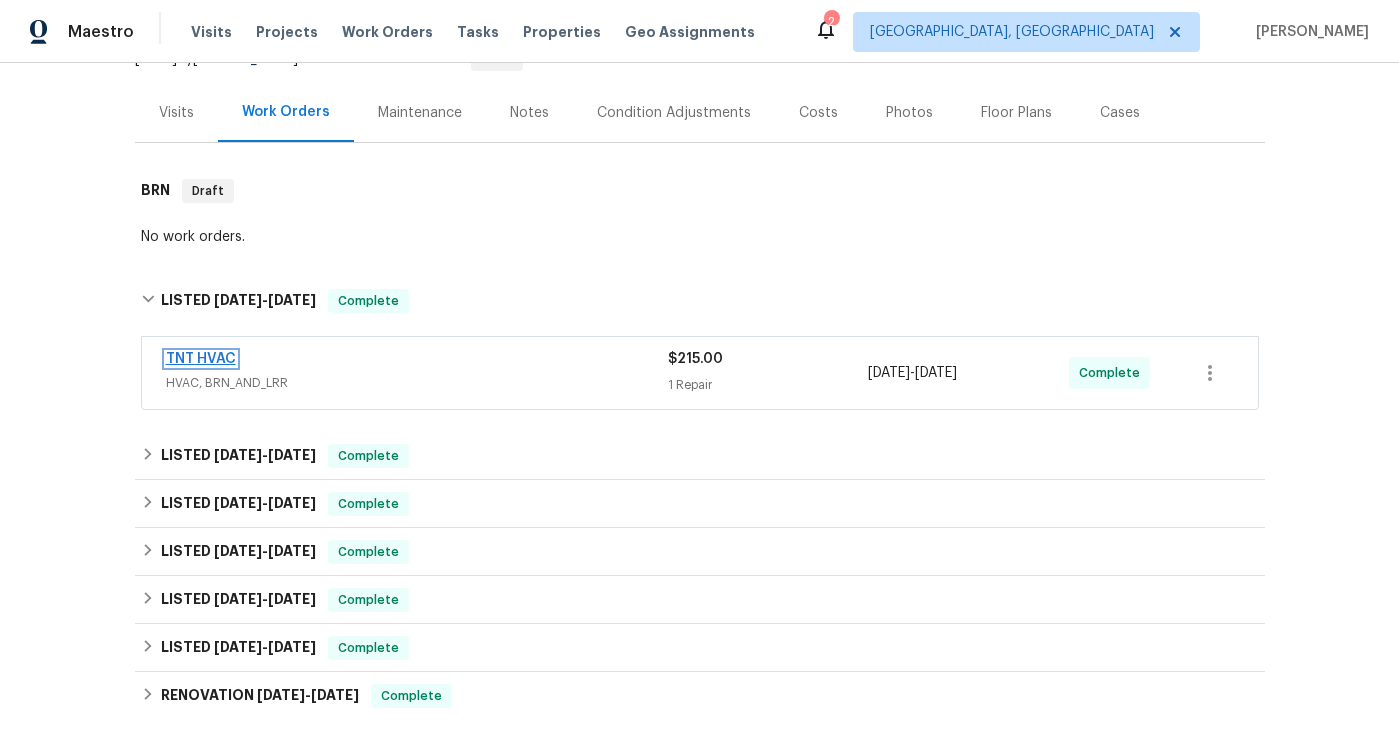 click on "TNT HVAC" at bounding box center (201, 359) 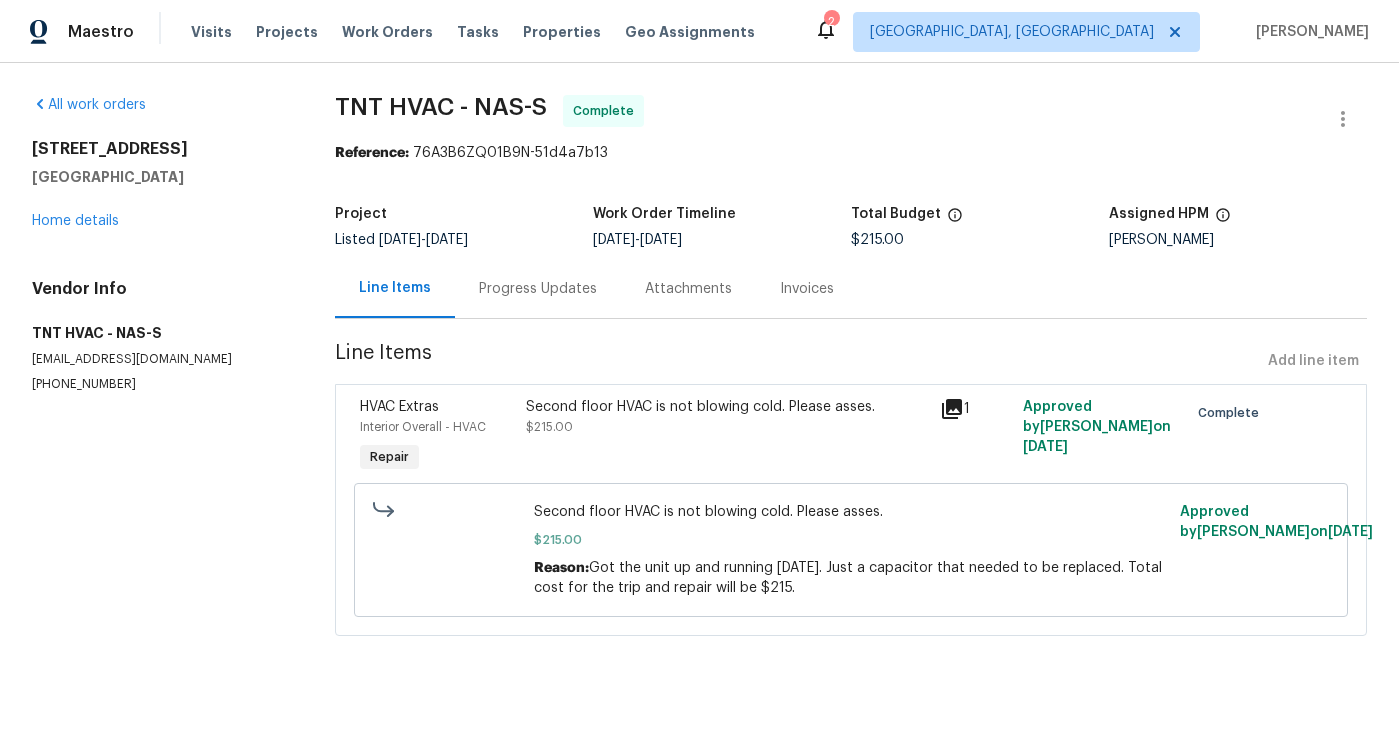 click on "Progress Updates" at bounding box center [538, 289] 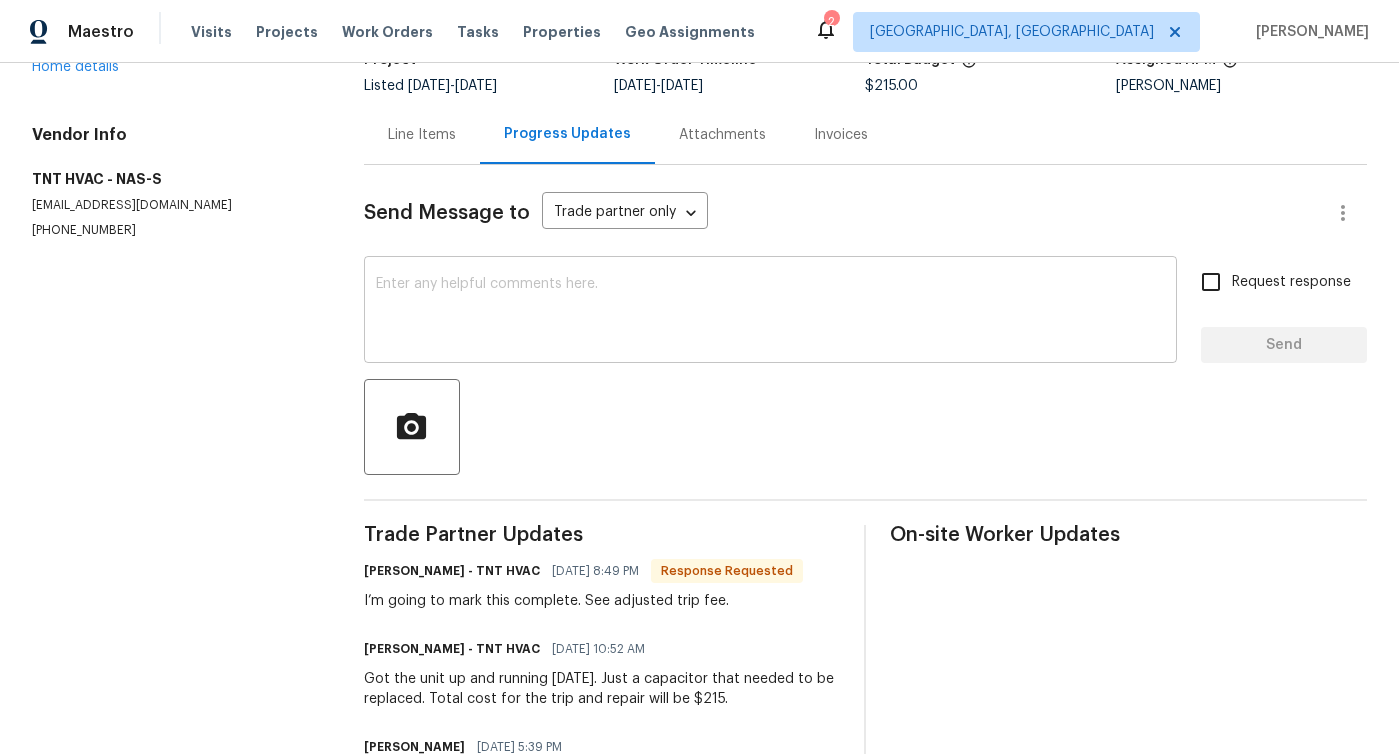 scroll, scrollTop: 152, scrollLeft: 0, axis: vertical 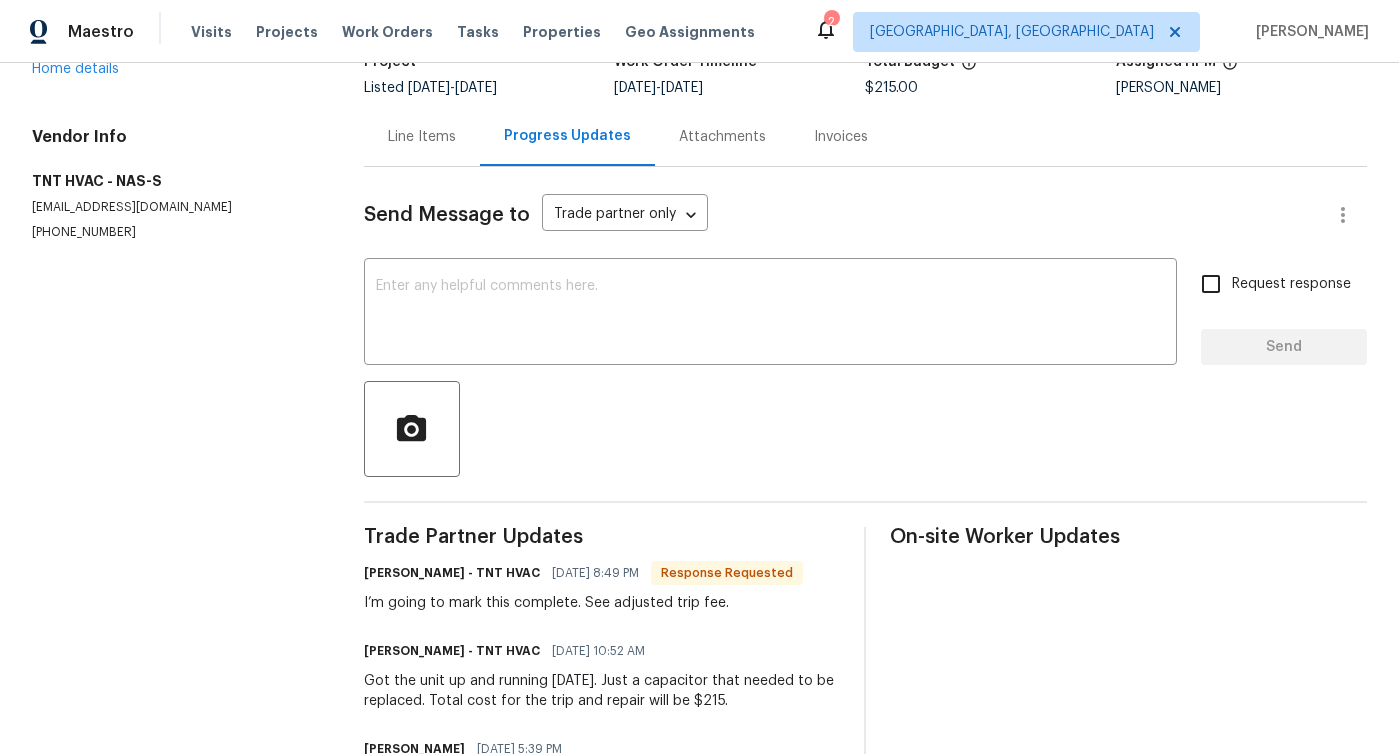 click on "Invoices" at bounding box center (841, 137) 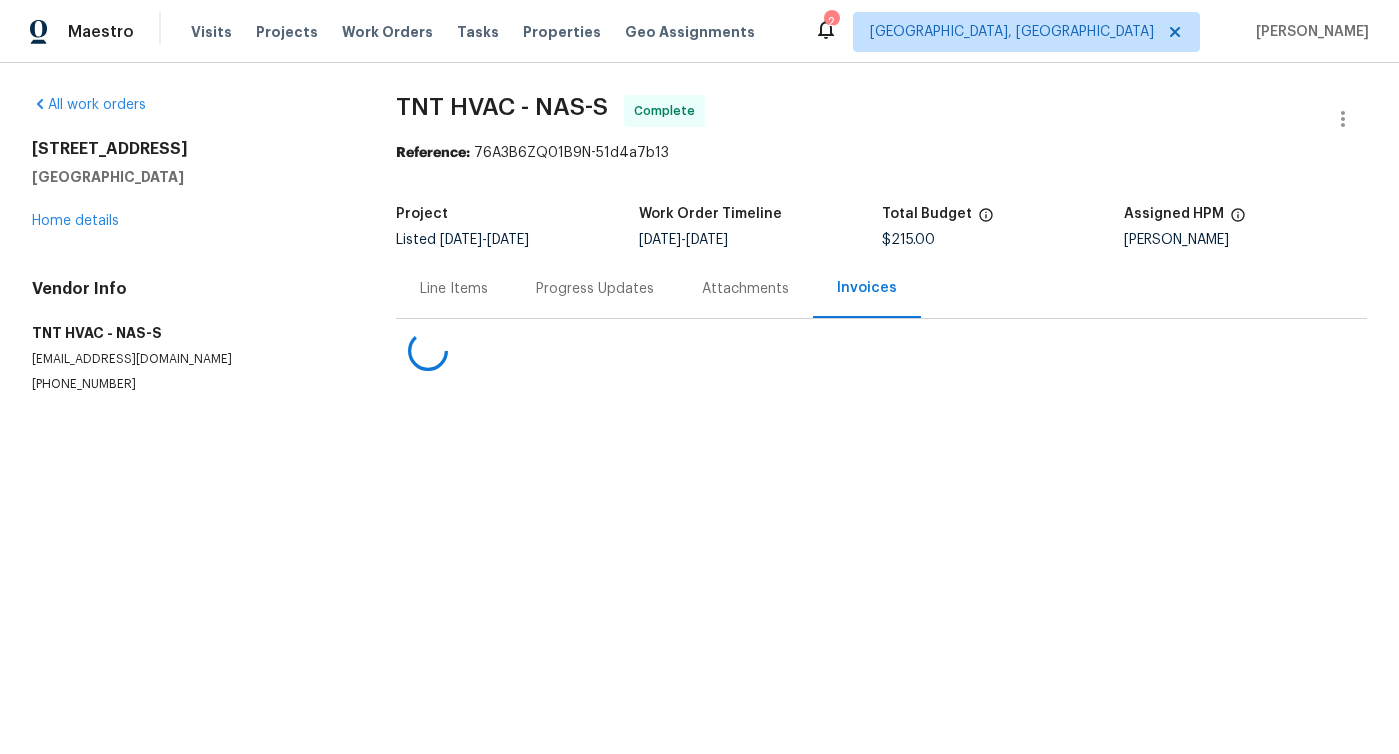scroll, scrollTop: 0, scrollLeft: 0, axis: both 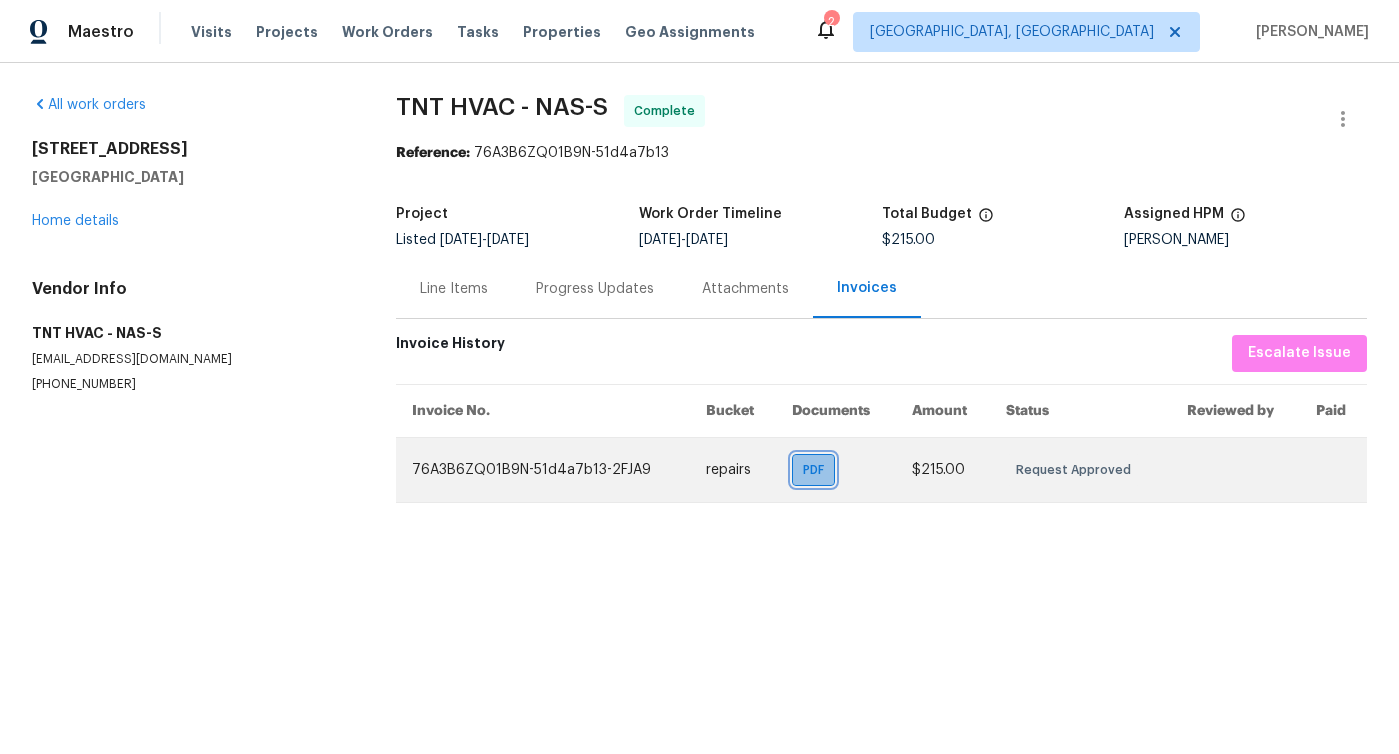 click on "PDF" at bounding box center (817, 470) 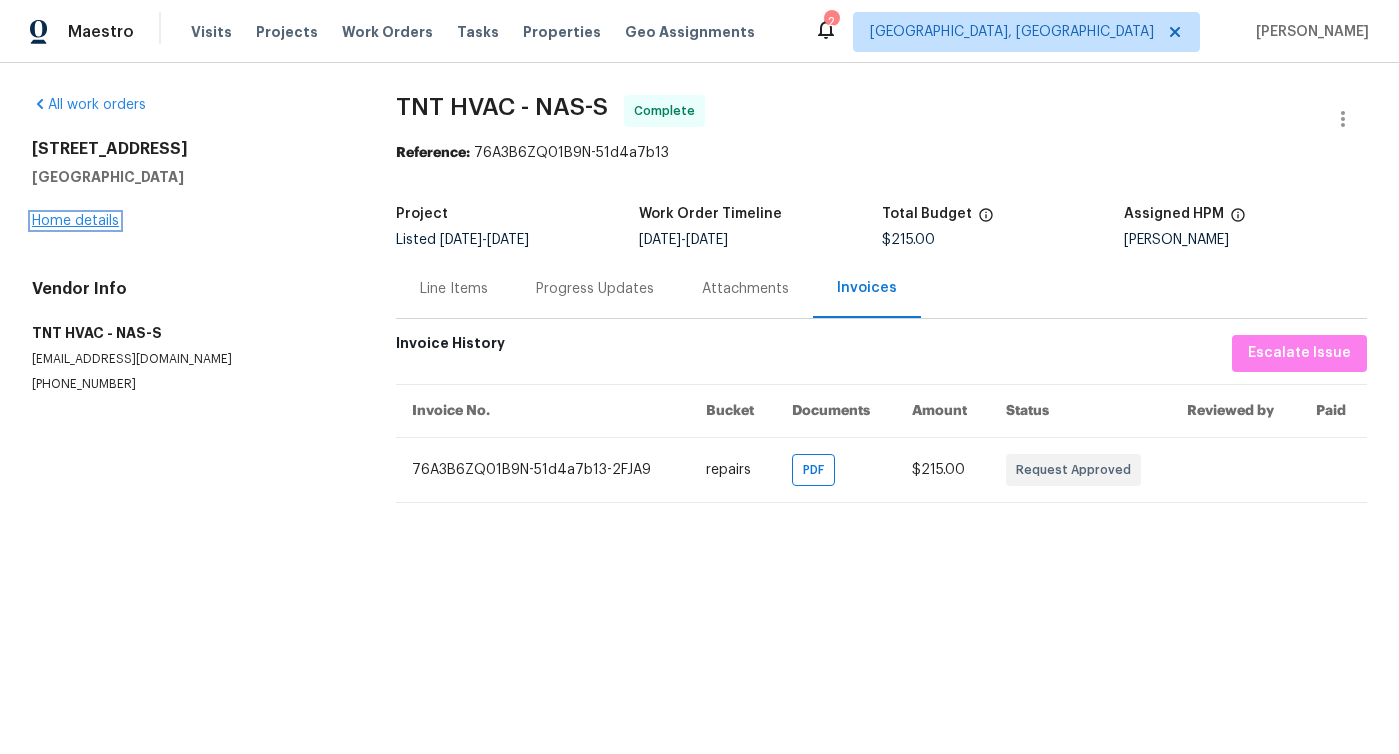 click on "Home details" at bounding box center (75, 221) 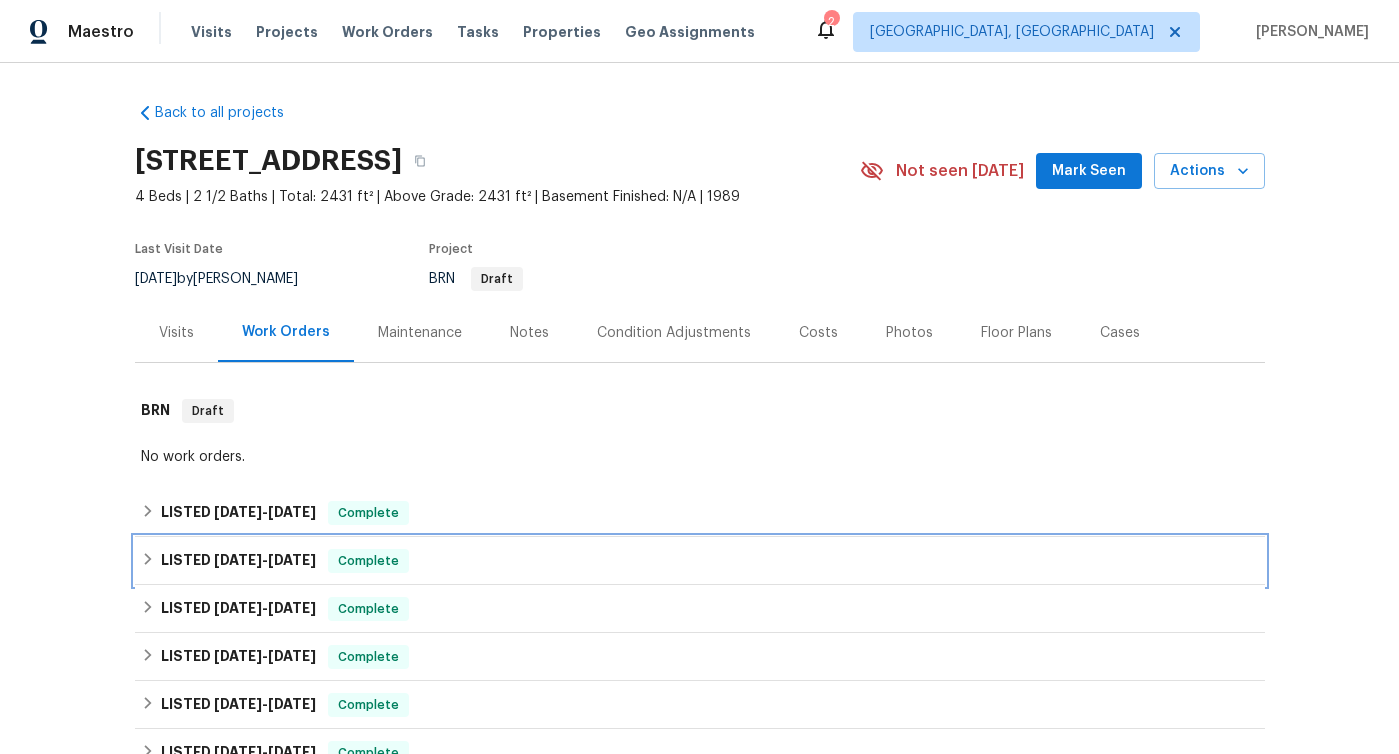 click 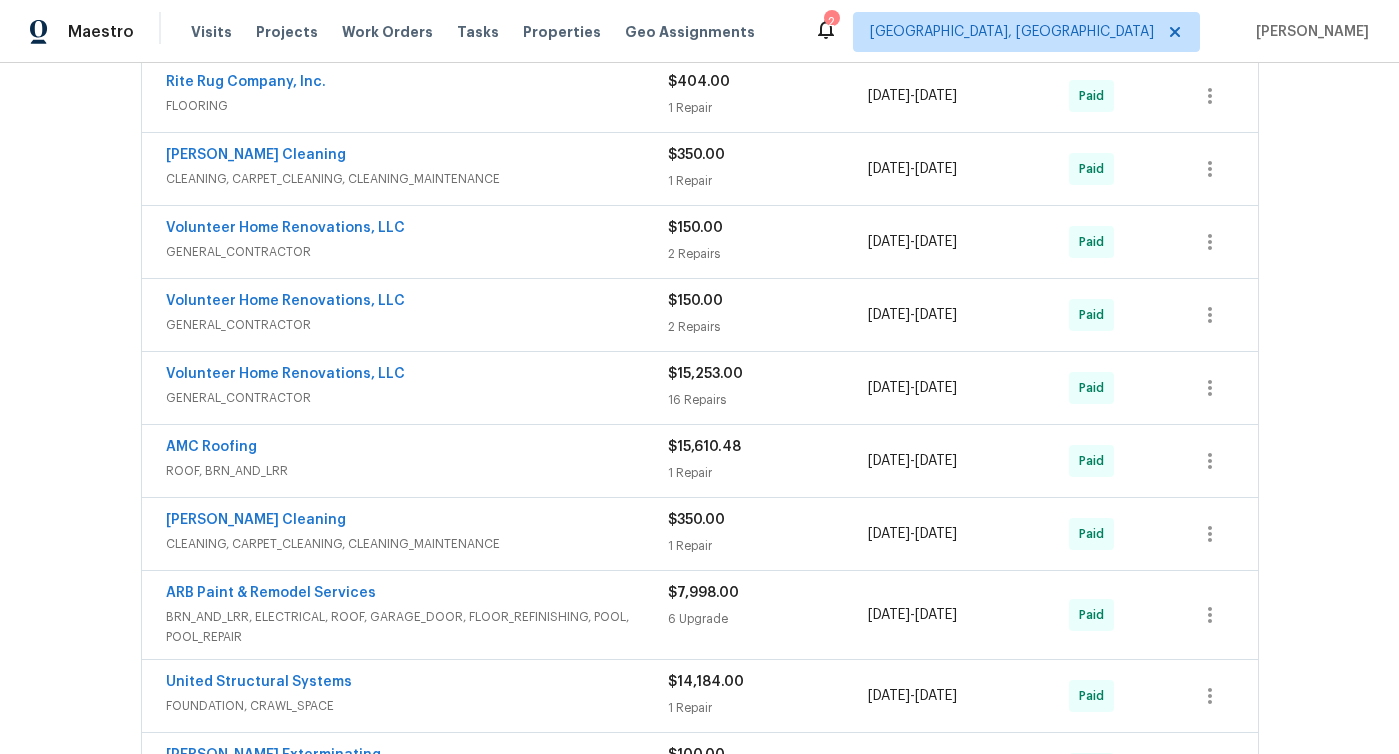 scroll, scrollTop: 564, scrollLeft: 0, axis: vertical 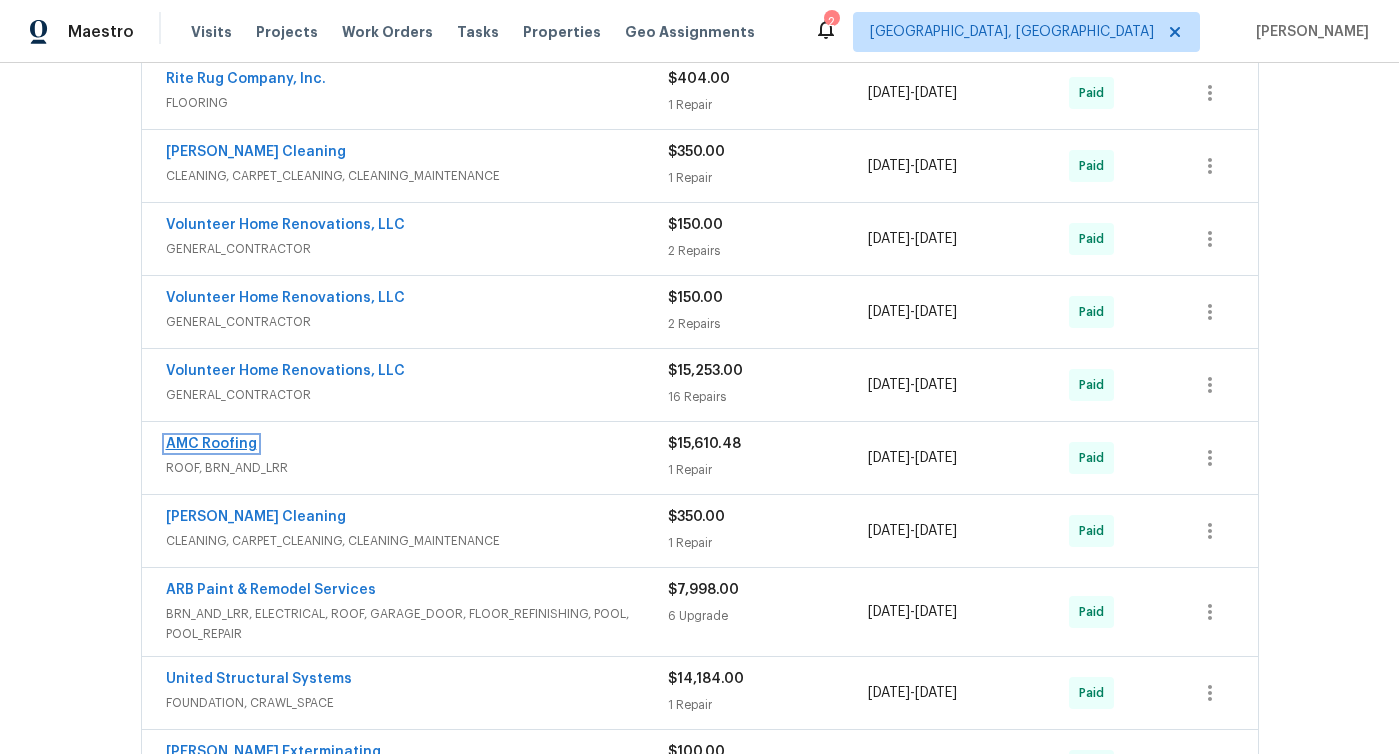 click on "AMC Roofing" at bounding box center (211, 444) 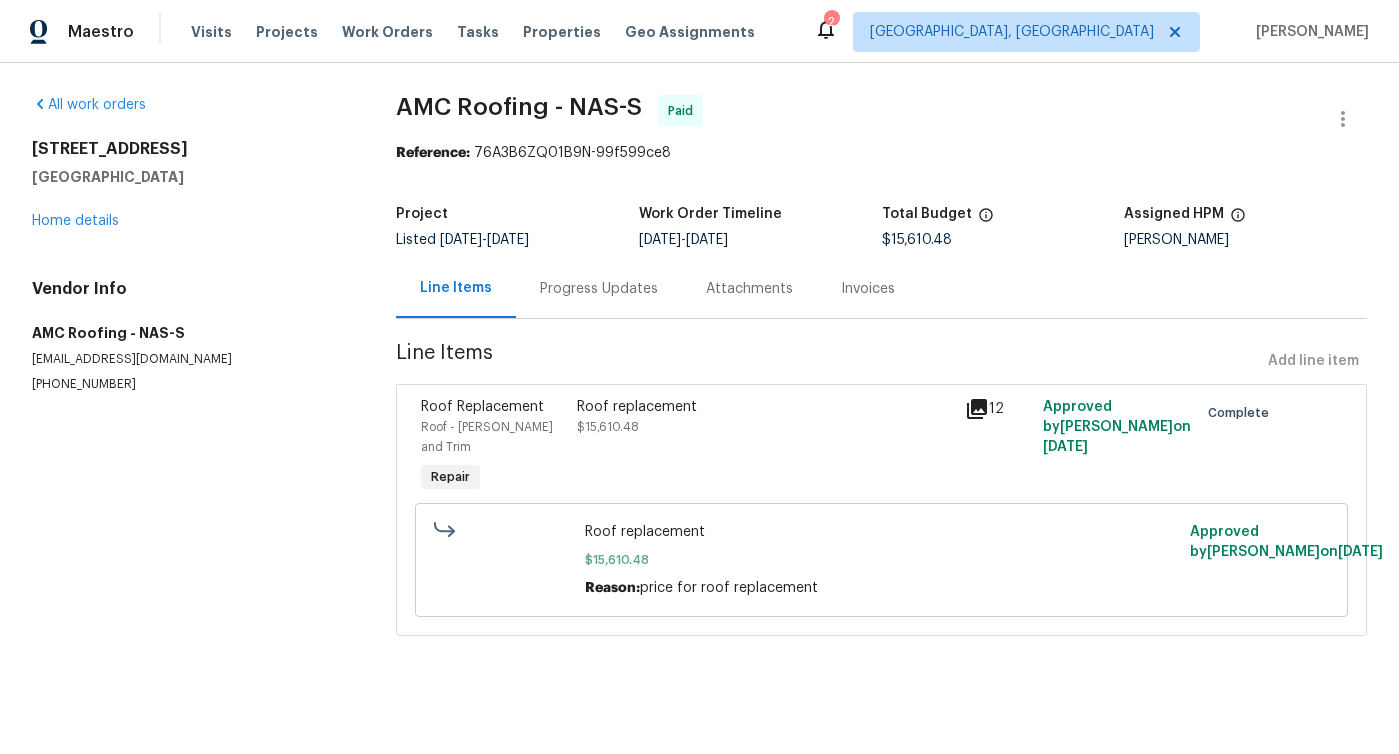 click on "Invoices" at bounding box center [868, 289] 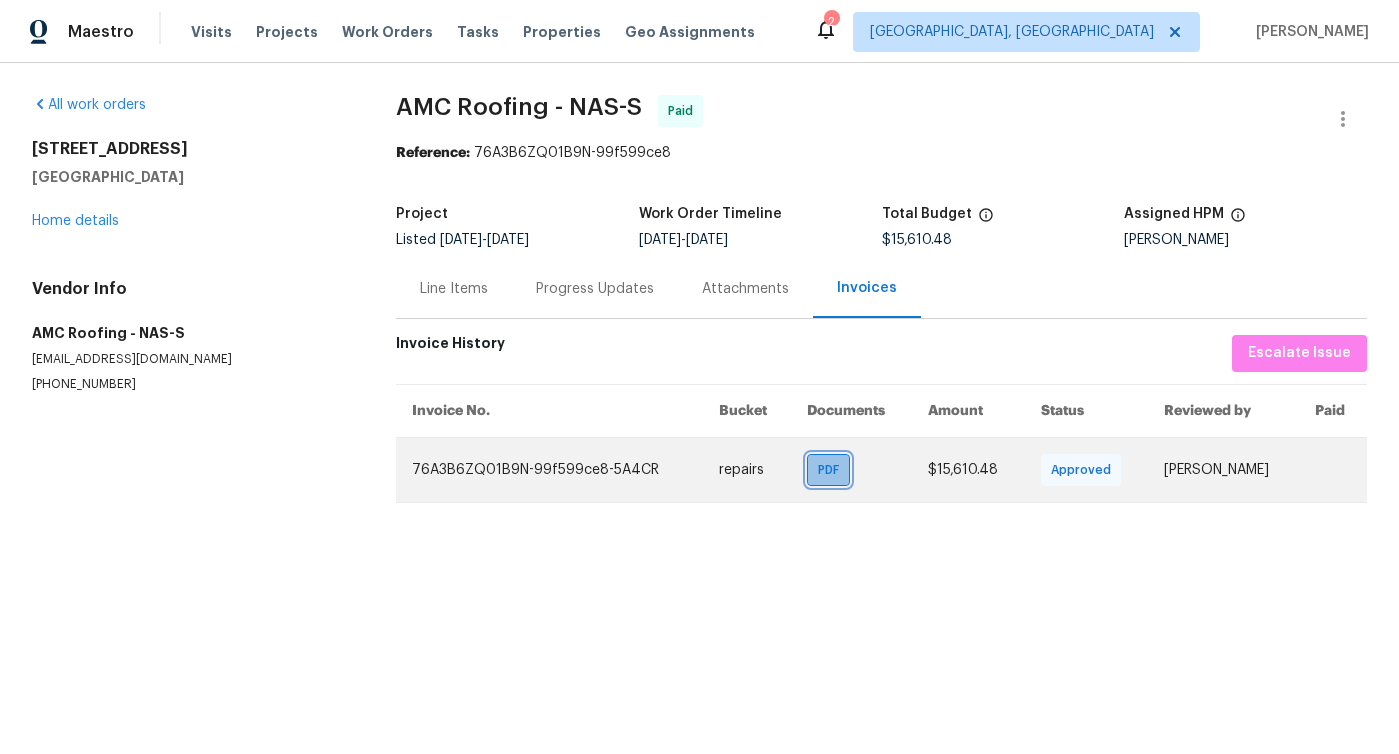 click on "PDF" at bounding box center [832, 470] 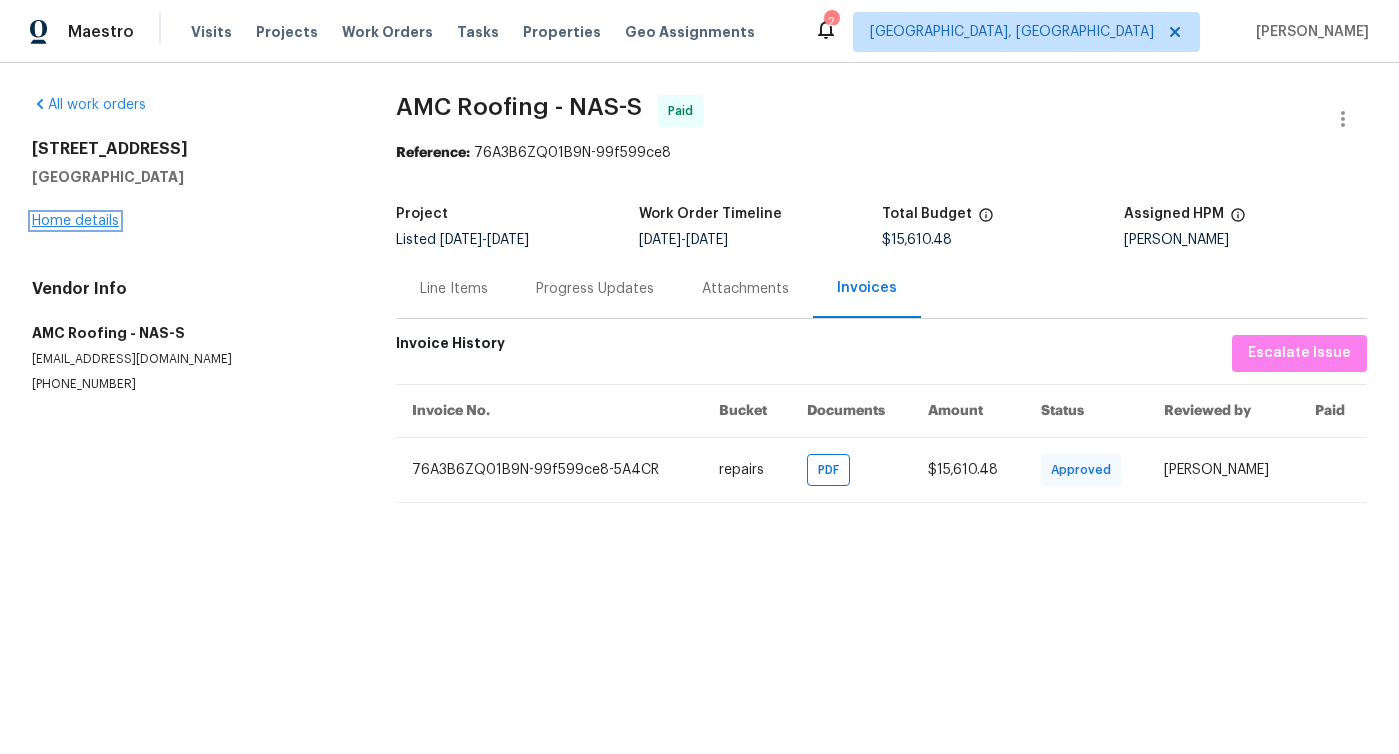 click on "Home details" at bounding box center [75, 221] 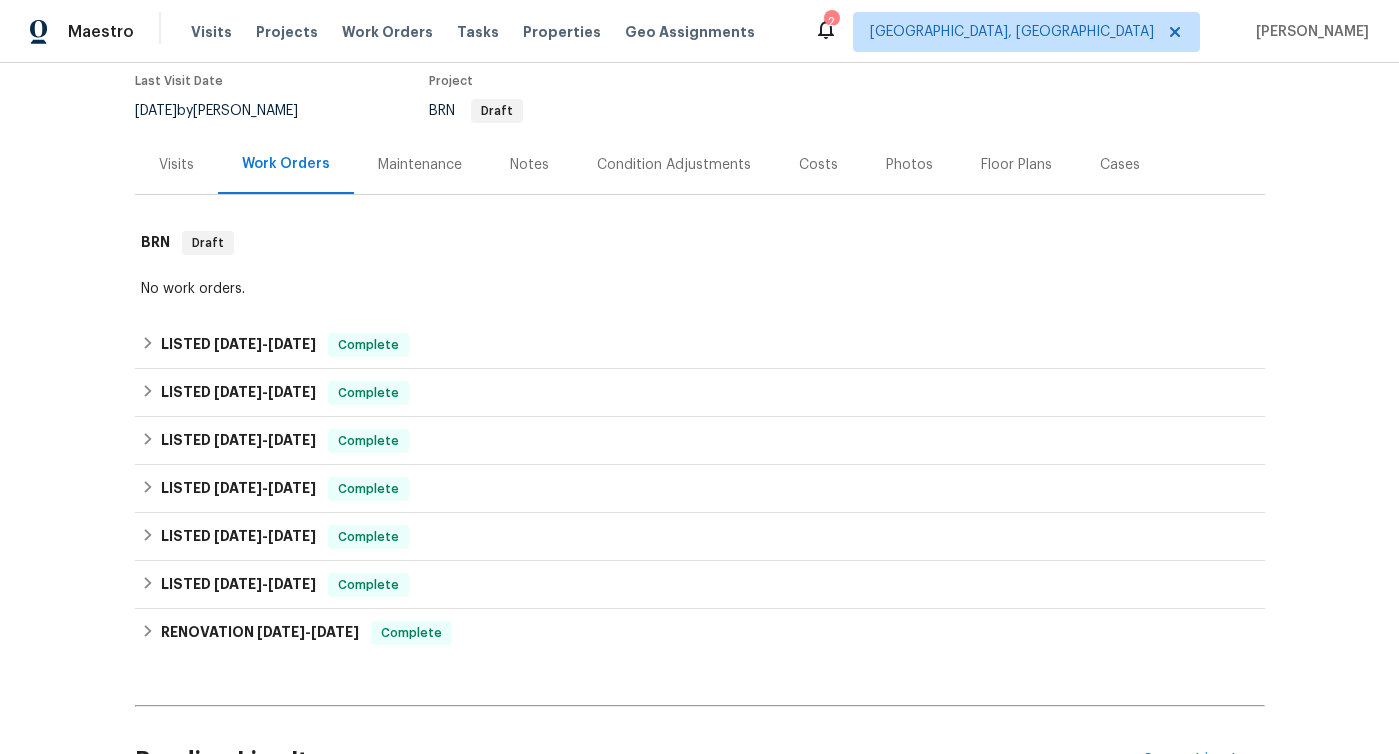 scroll, scrollTop: 194, scrollLeft: 0, axis: vertical 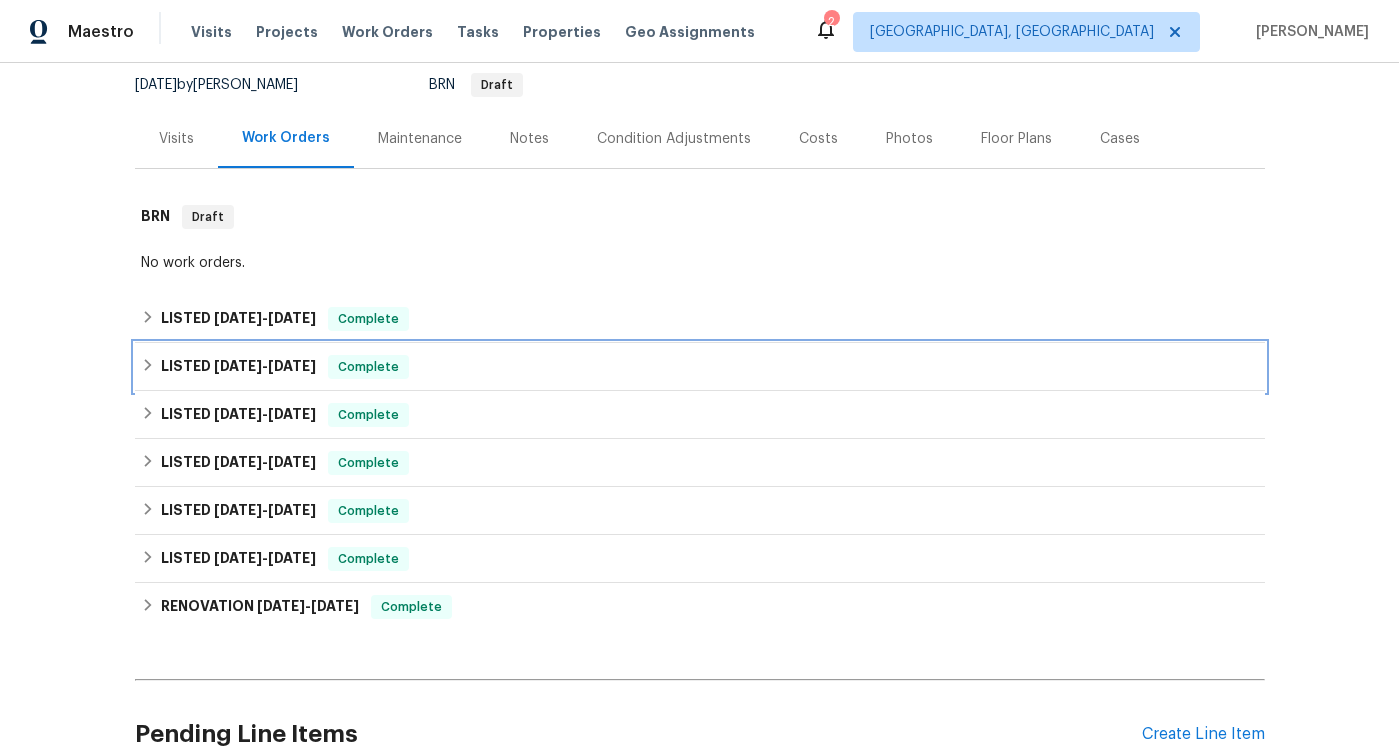 click on "LISTED   9/10/24  -  5/30/25 Complete" at bounding box center (700, 367) 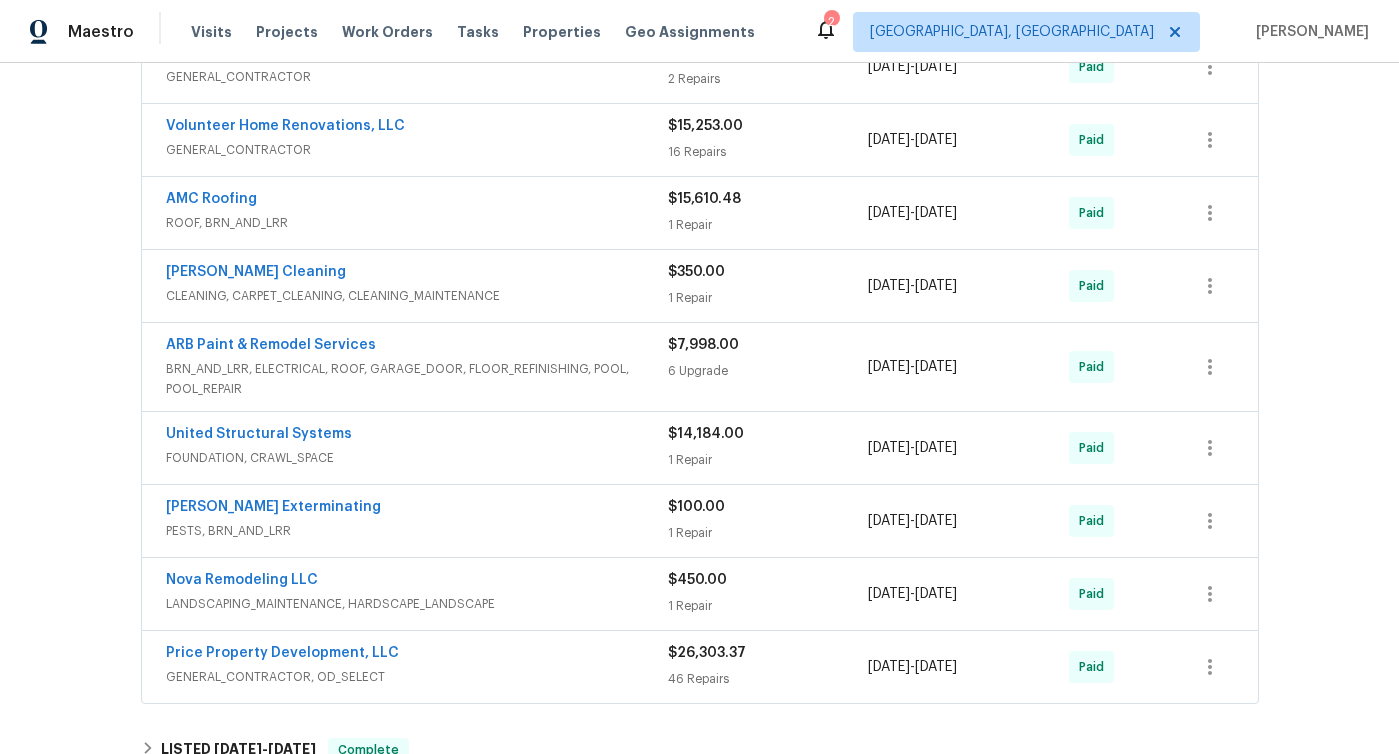 scroll, scrollTop: 813, scrollLeft: 0, axis: vertical 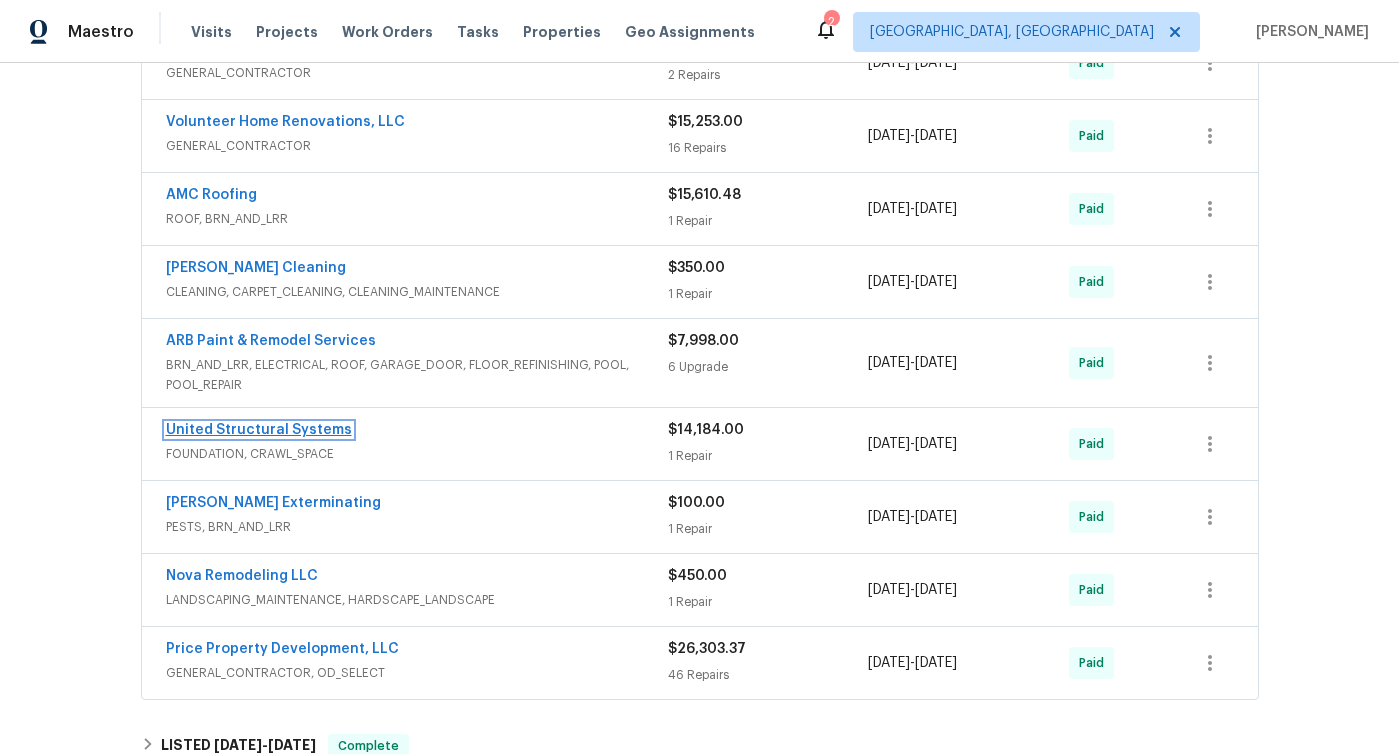 click on "United Structural Systems" at bounding box center [259, 430] 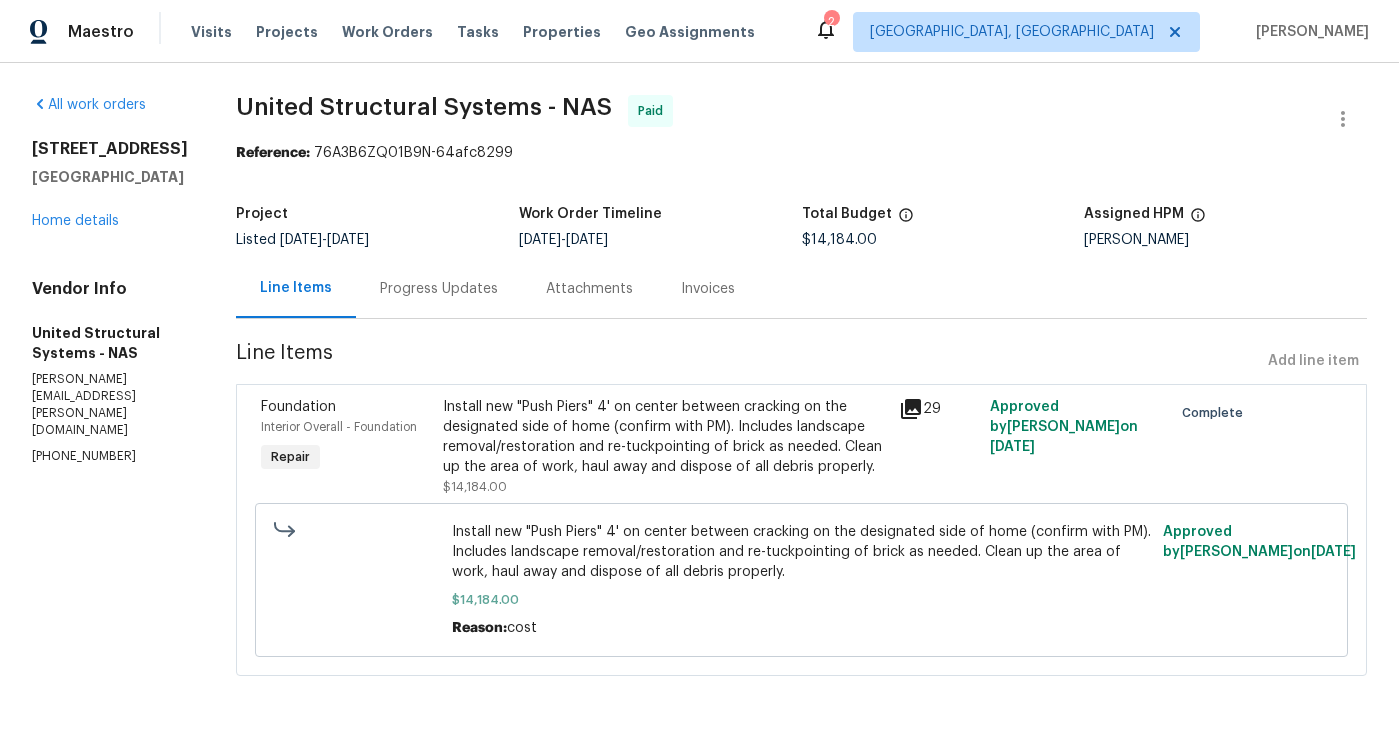 click on "Invoices" at bounding box center (708, 289) 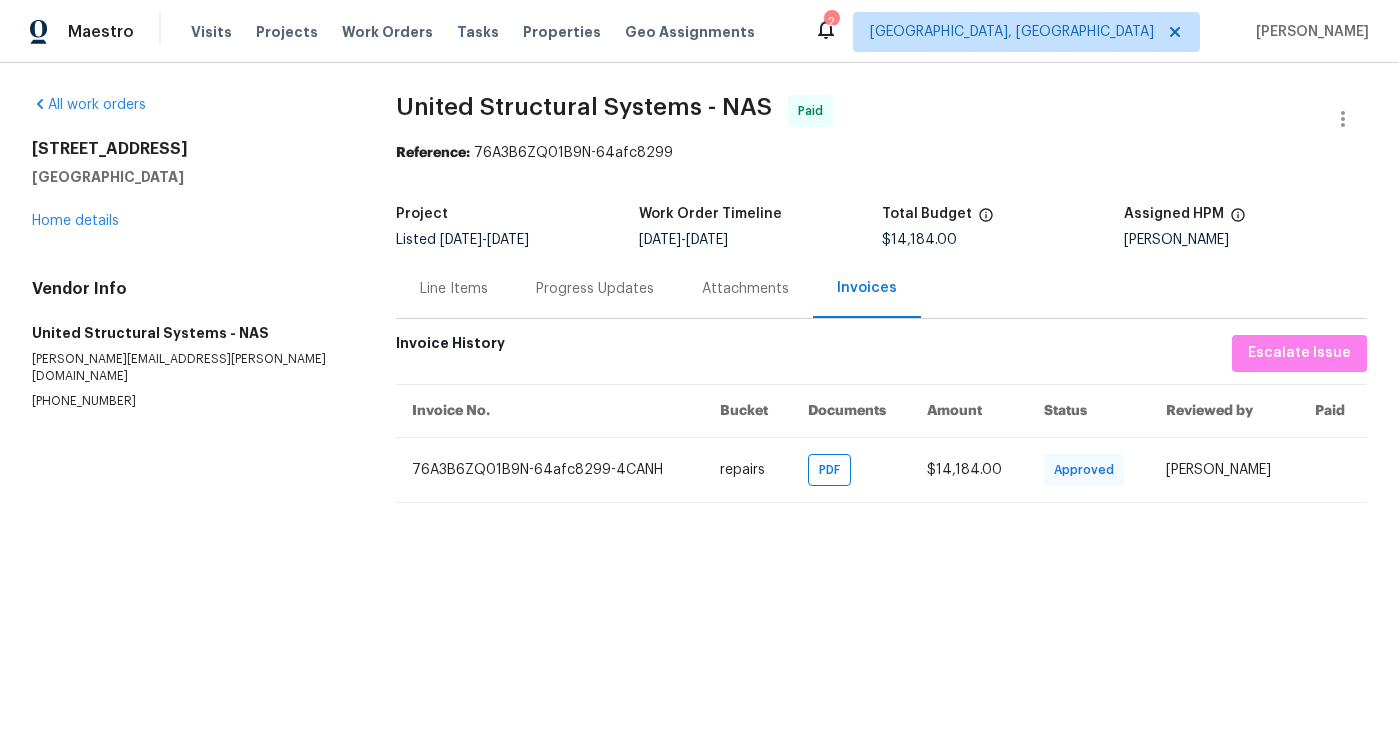 click on "Attachments" at bounding box center (745, 289) 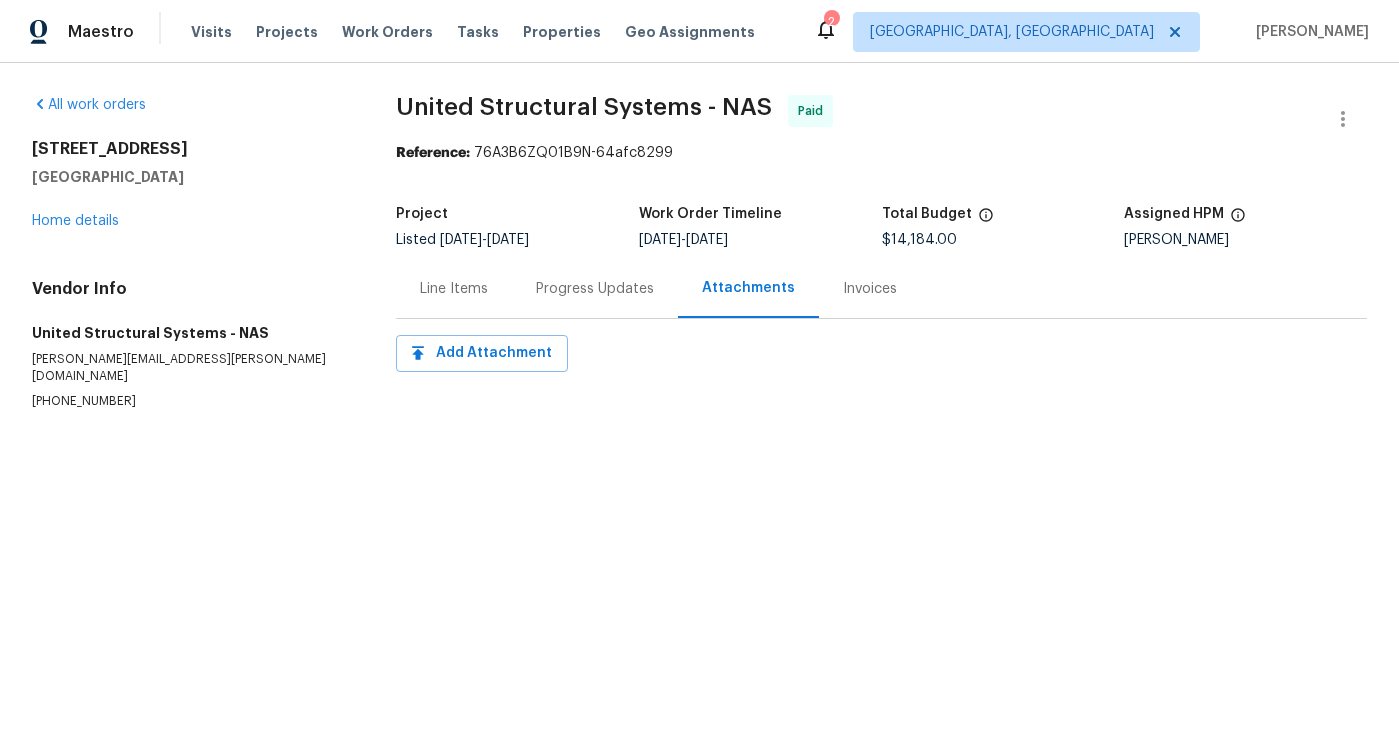 click on "Invoices" at bounding box center [870, 289] 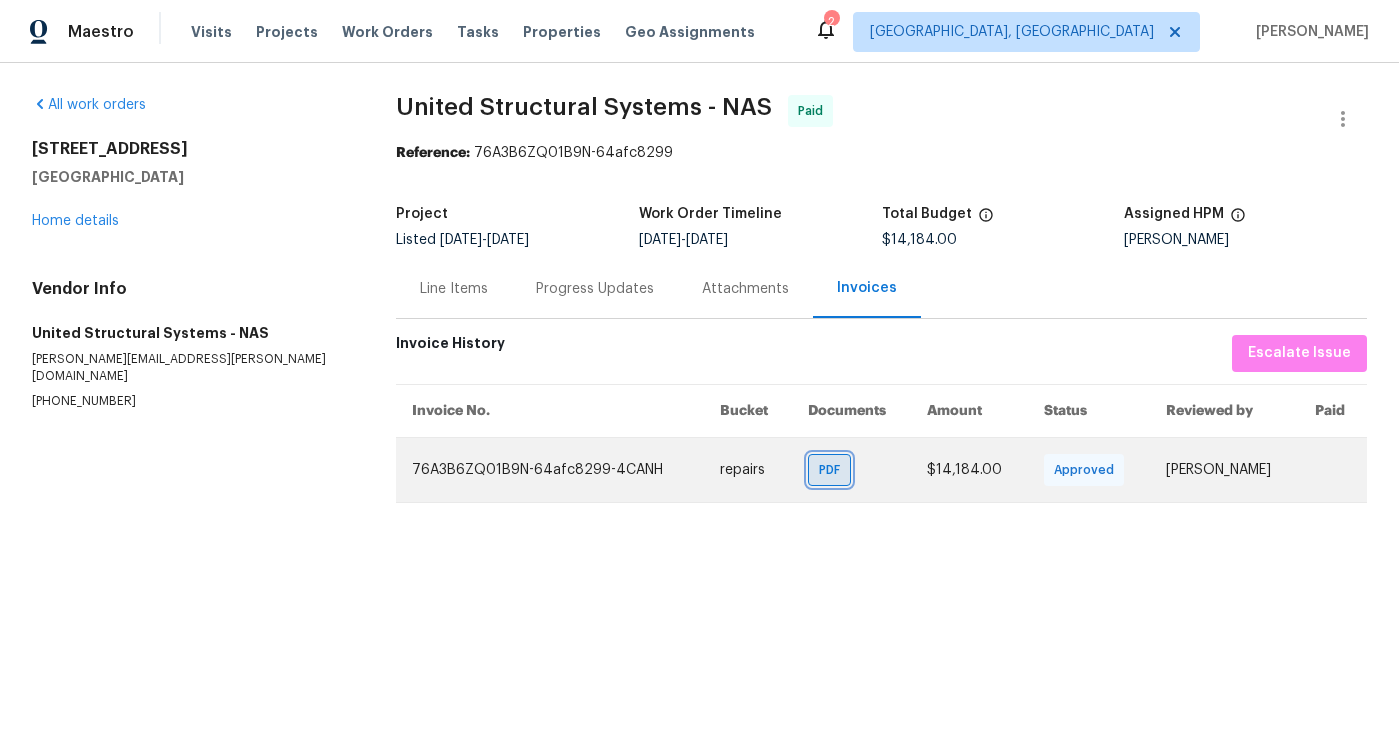 click on "PDF" at bounding box center (833, 470) 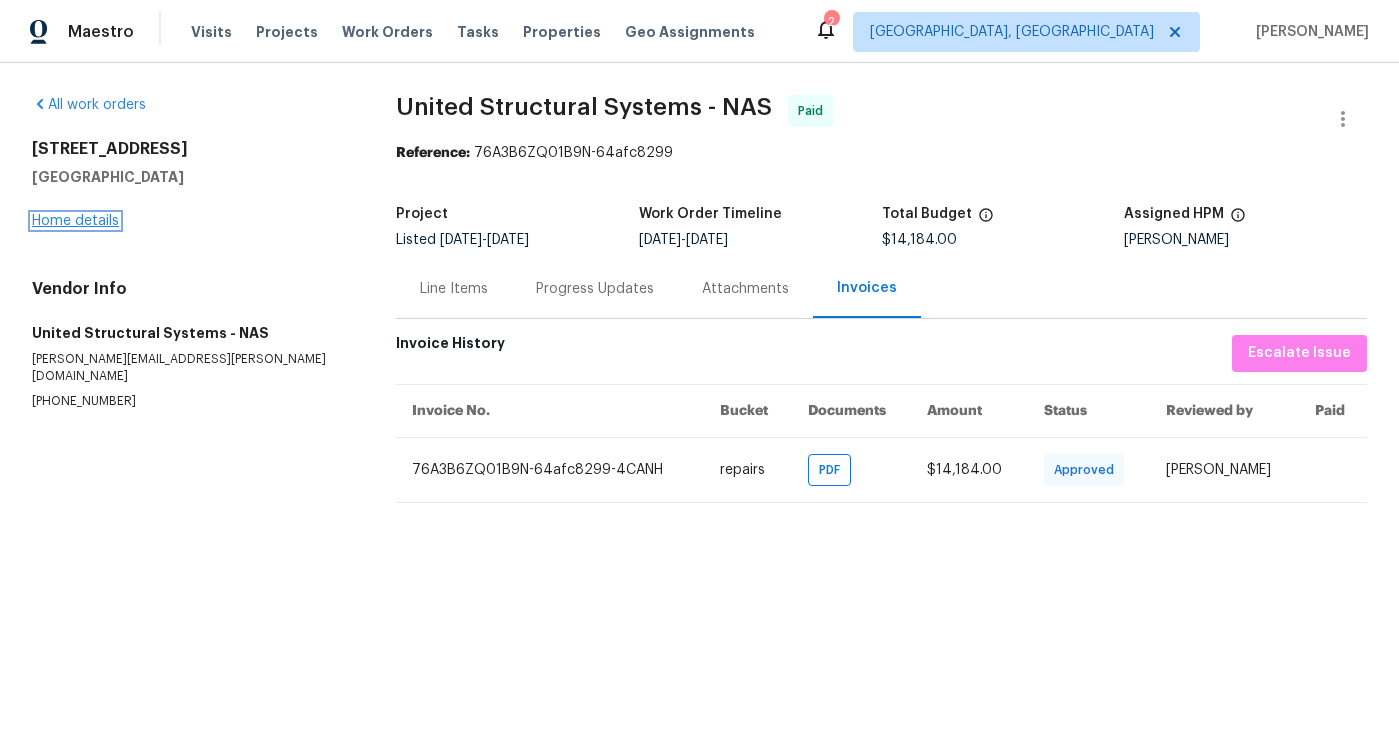 click on "Home details" at bounding box center [75, 221] 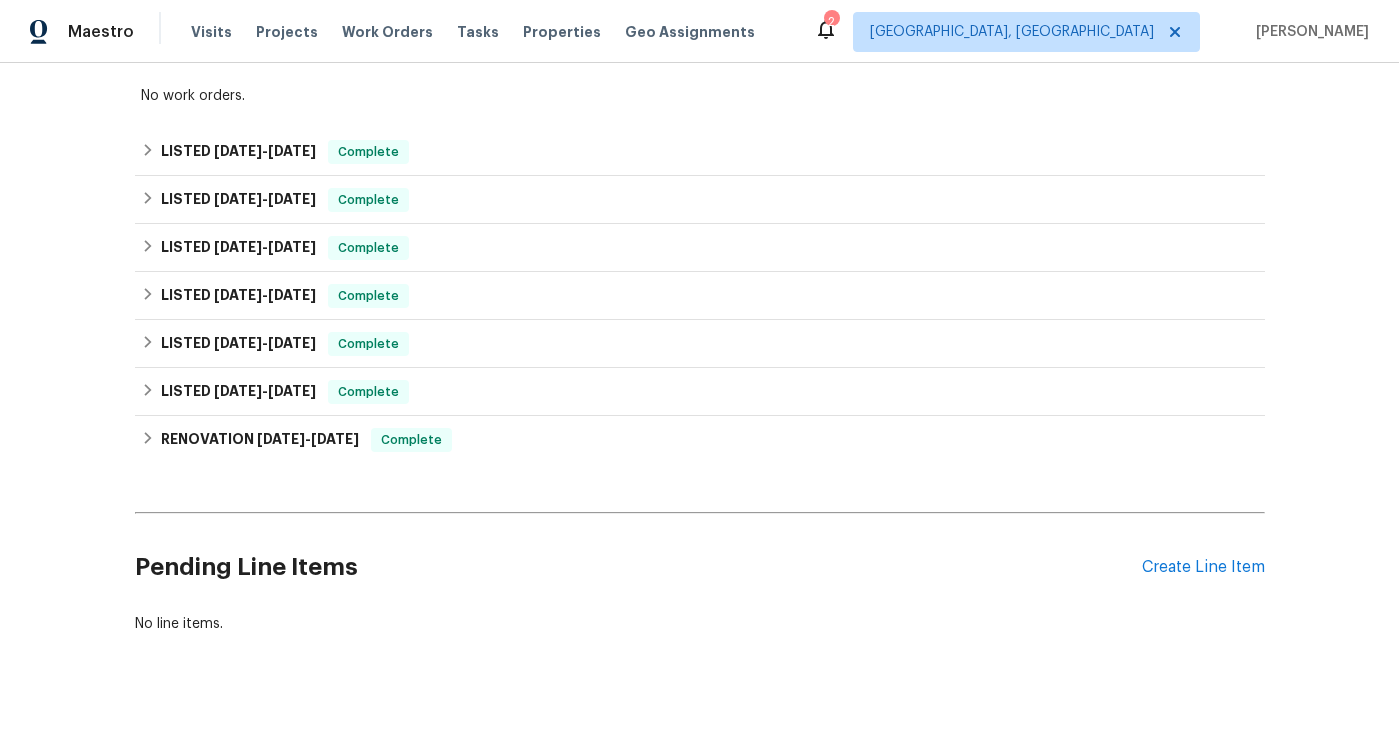 scroll, scrollTop: 377, scrollLeft: 0, axis: vertical 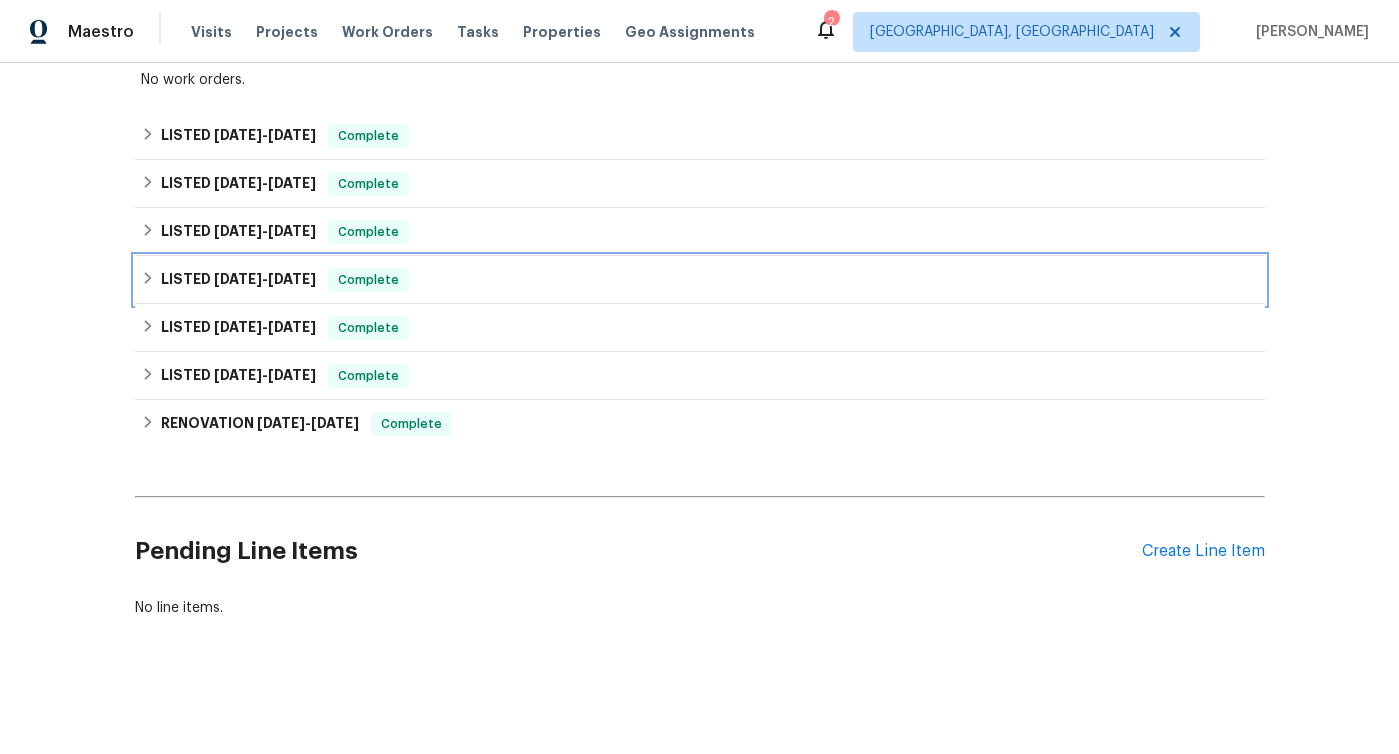 click 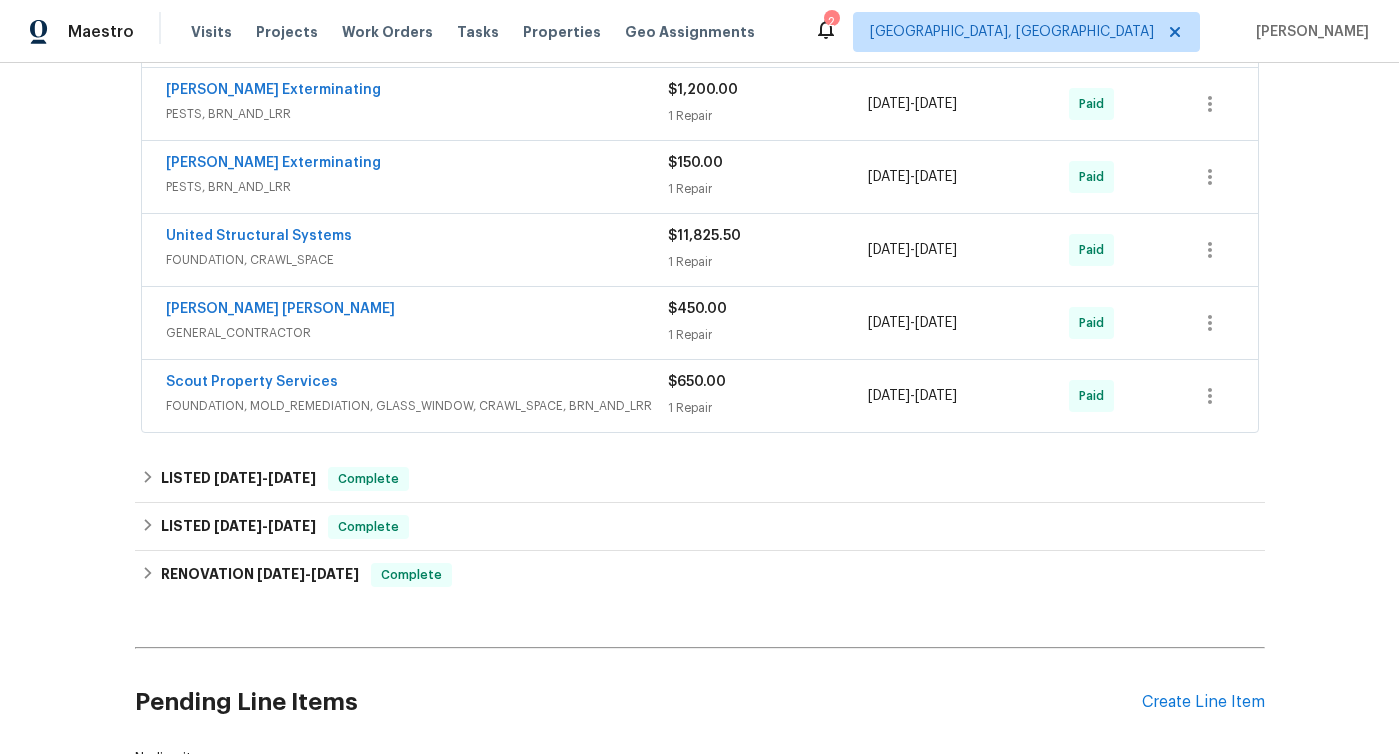 scroll, scrollTop: 818, scrollLeft: 0, axis: vertical 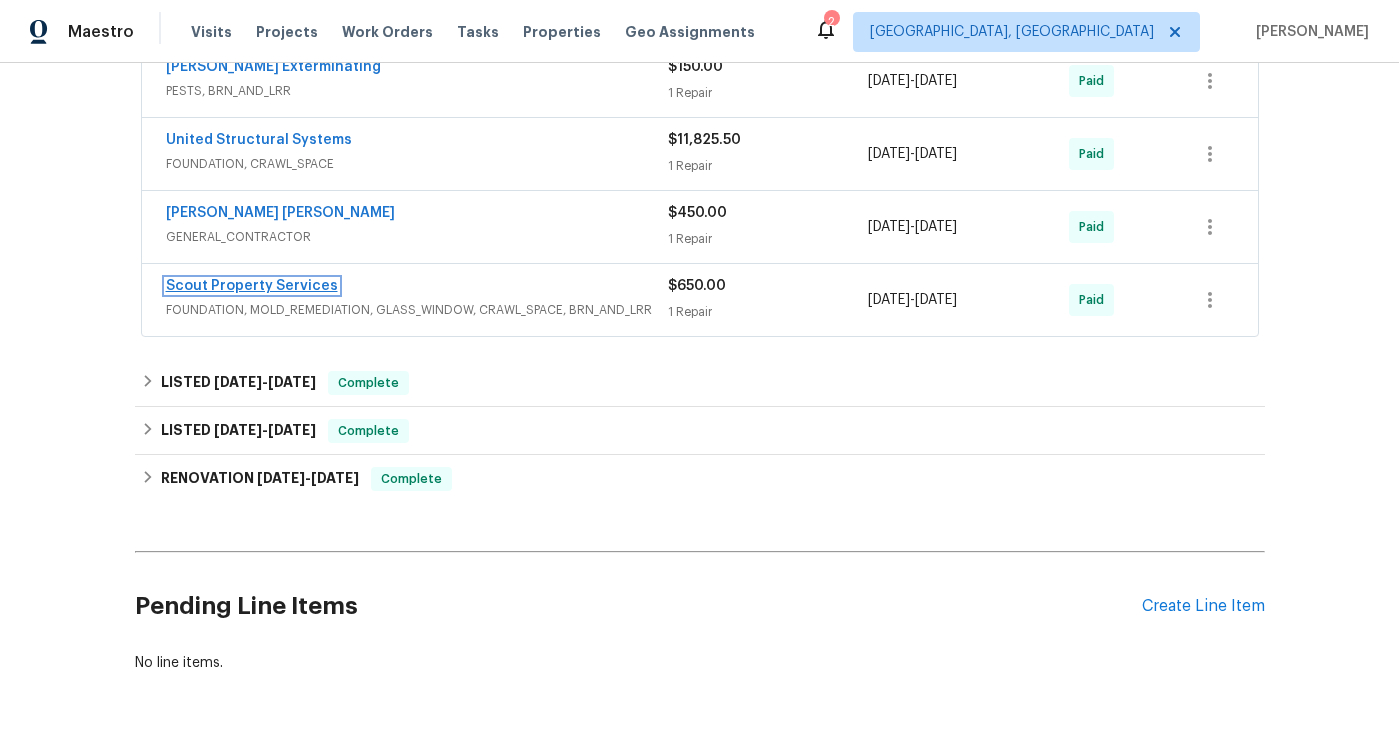 click on "Scout Property Services" at bounding box center (252, 286) 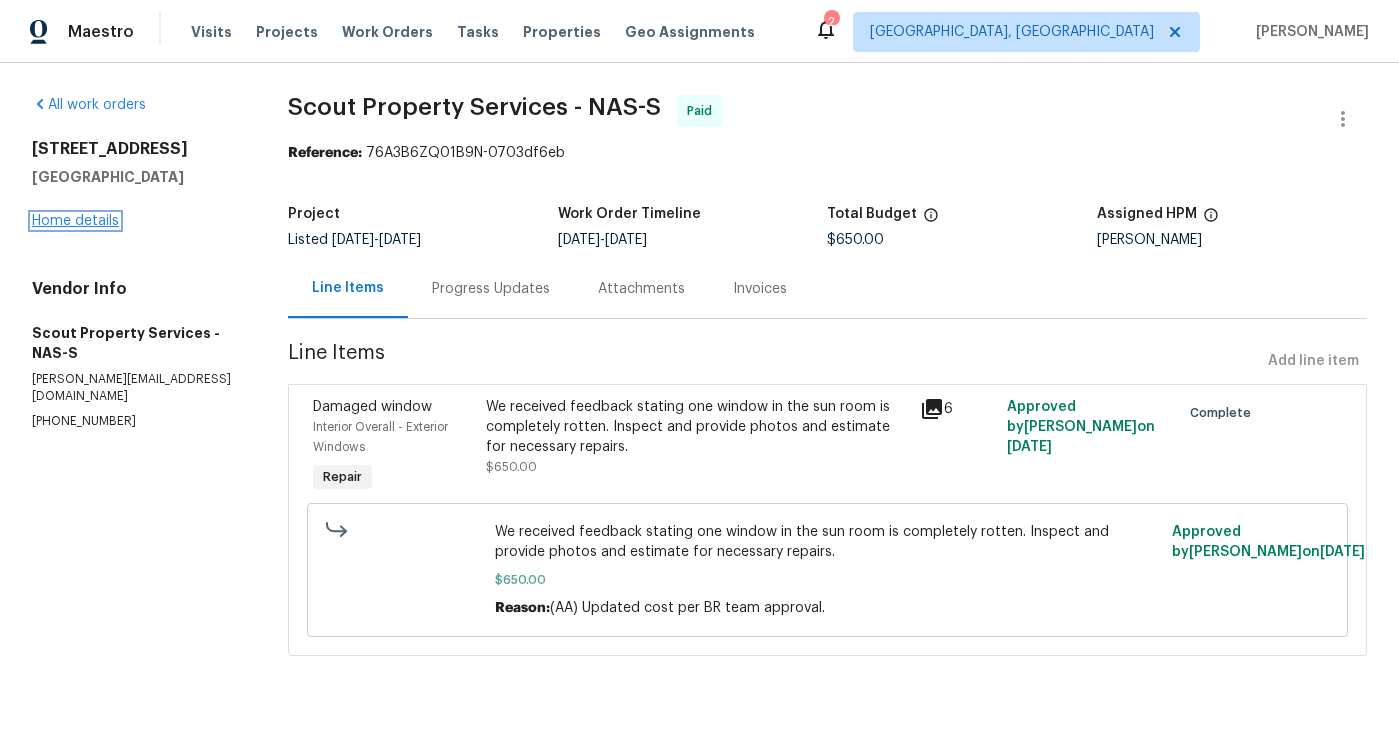 click on "Home details" at bounding box center [75, 221] 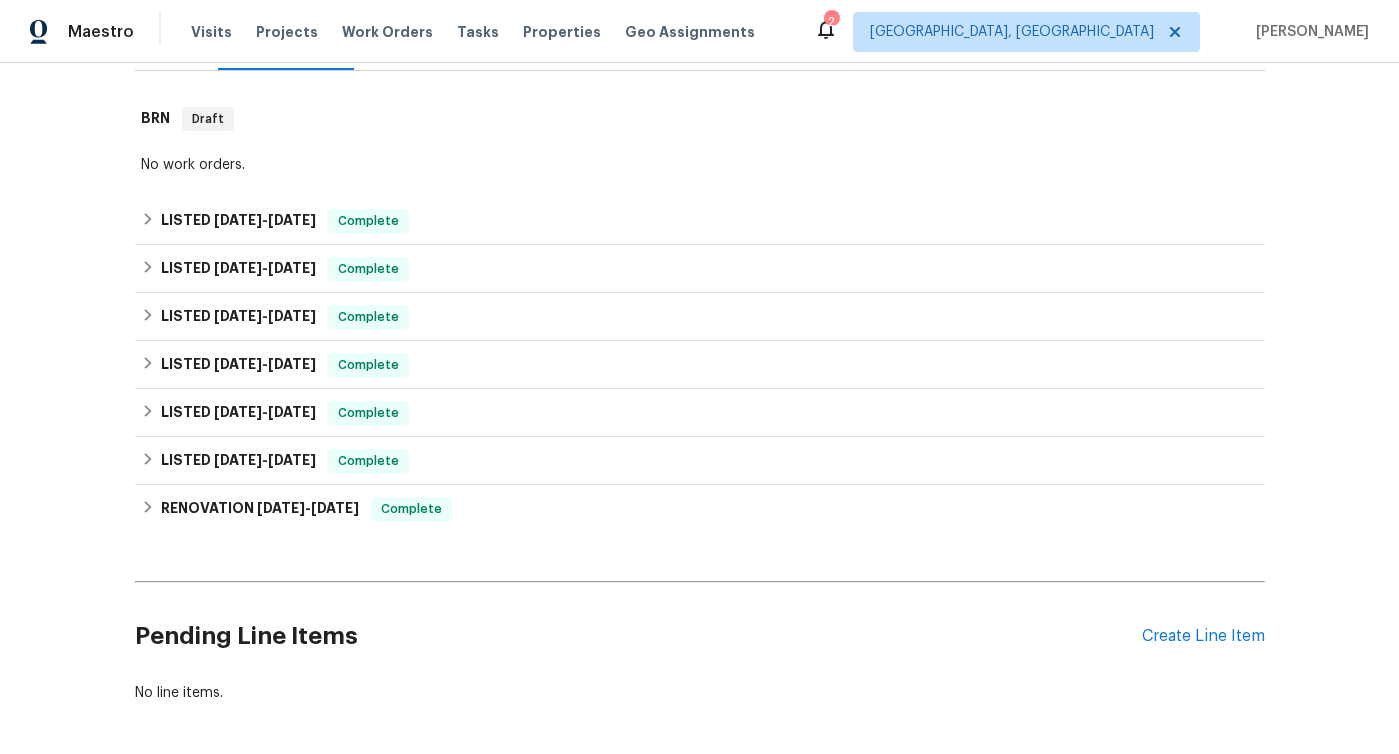 scroll, scrollTop: 377, scrollLeft: 0, axis: vertical 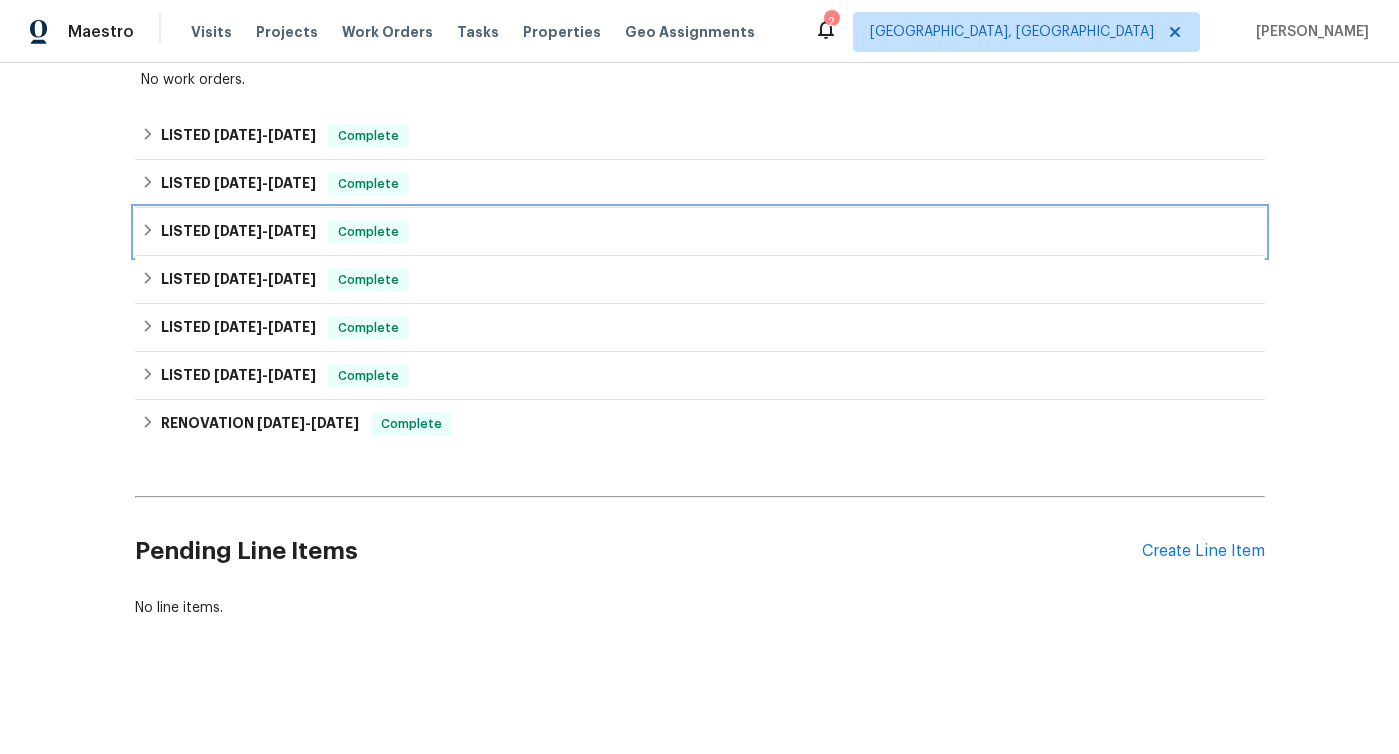 click 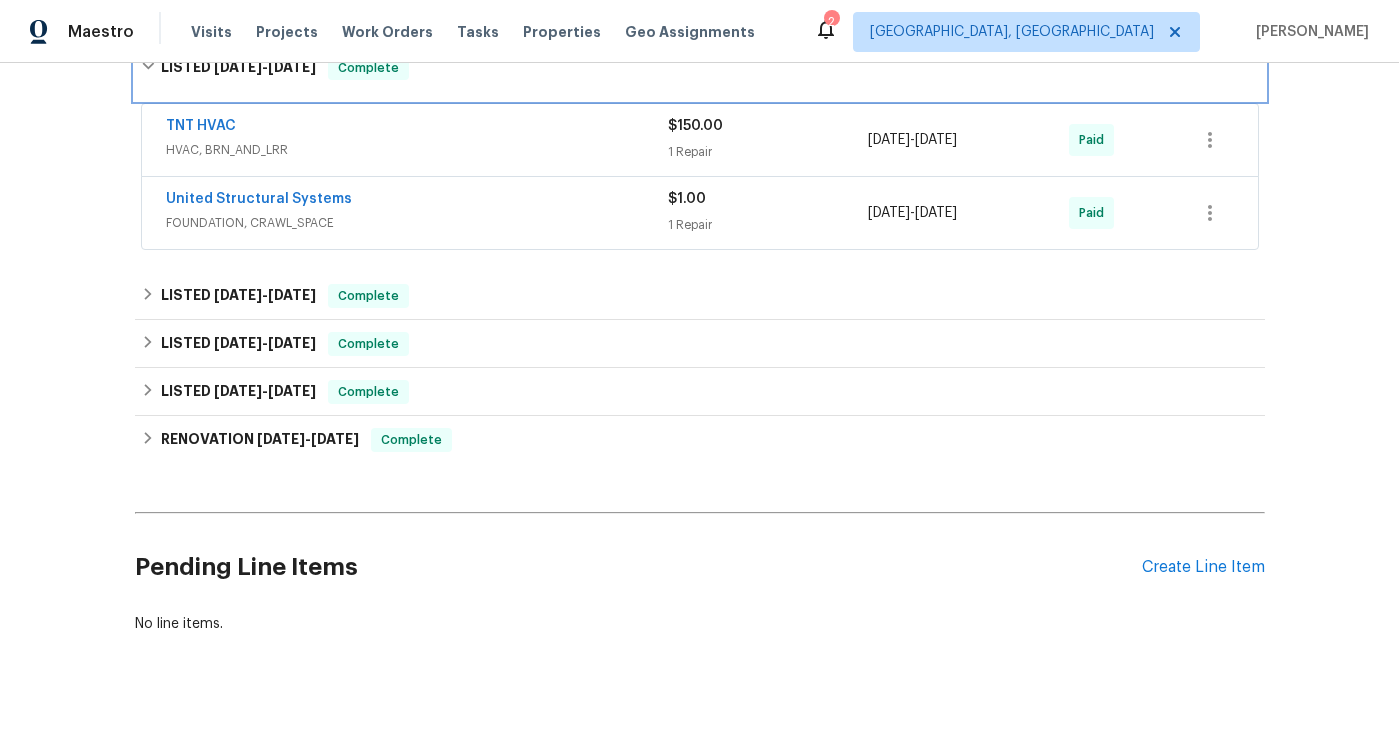 scroll, scrollTop: 577, scrollLeft: 0, axis: vertical 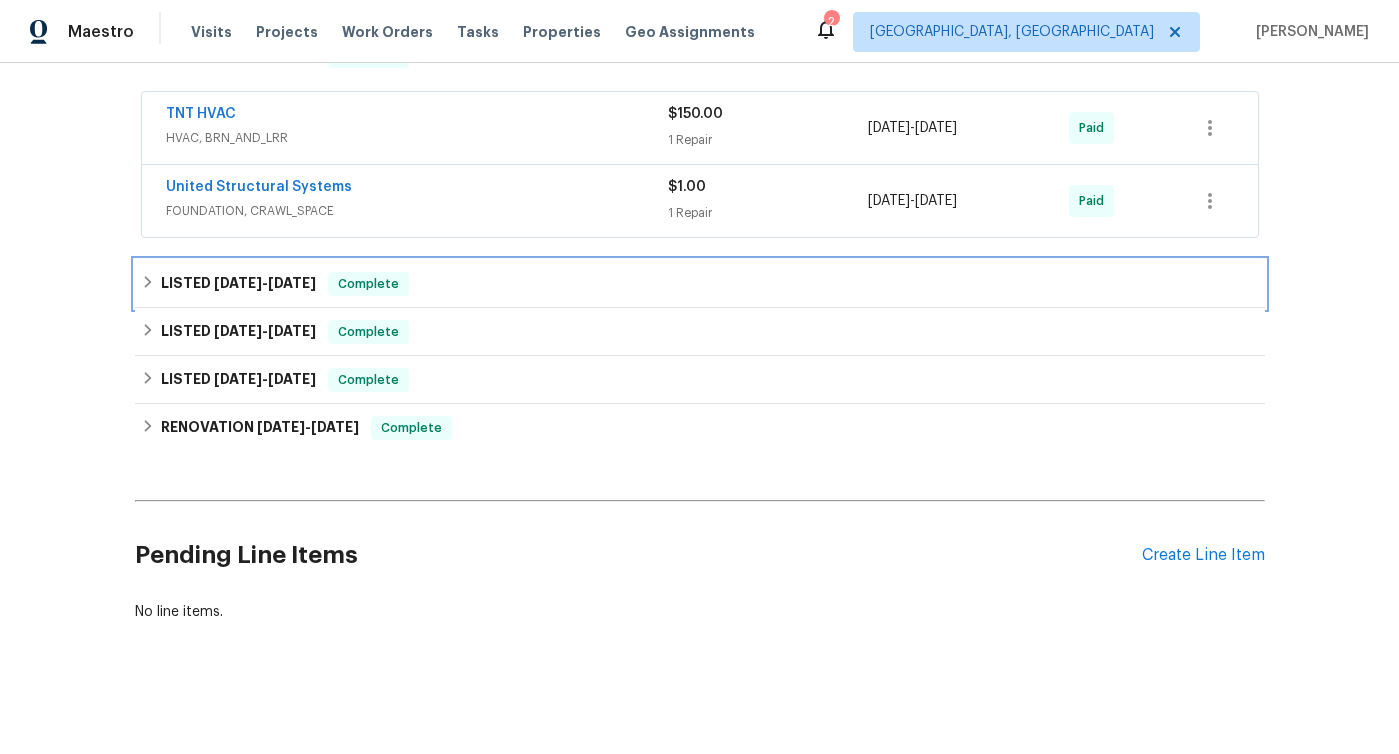 click 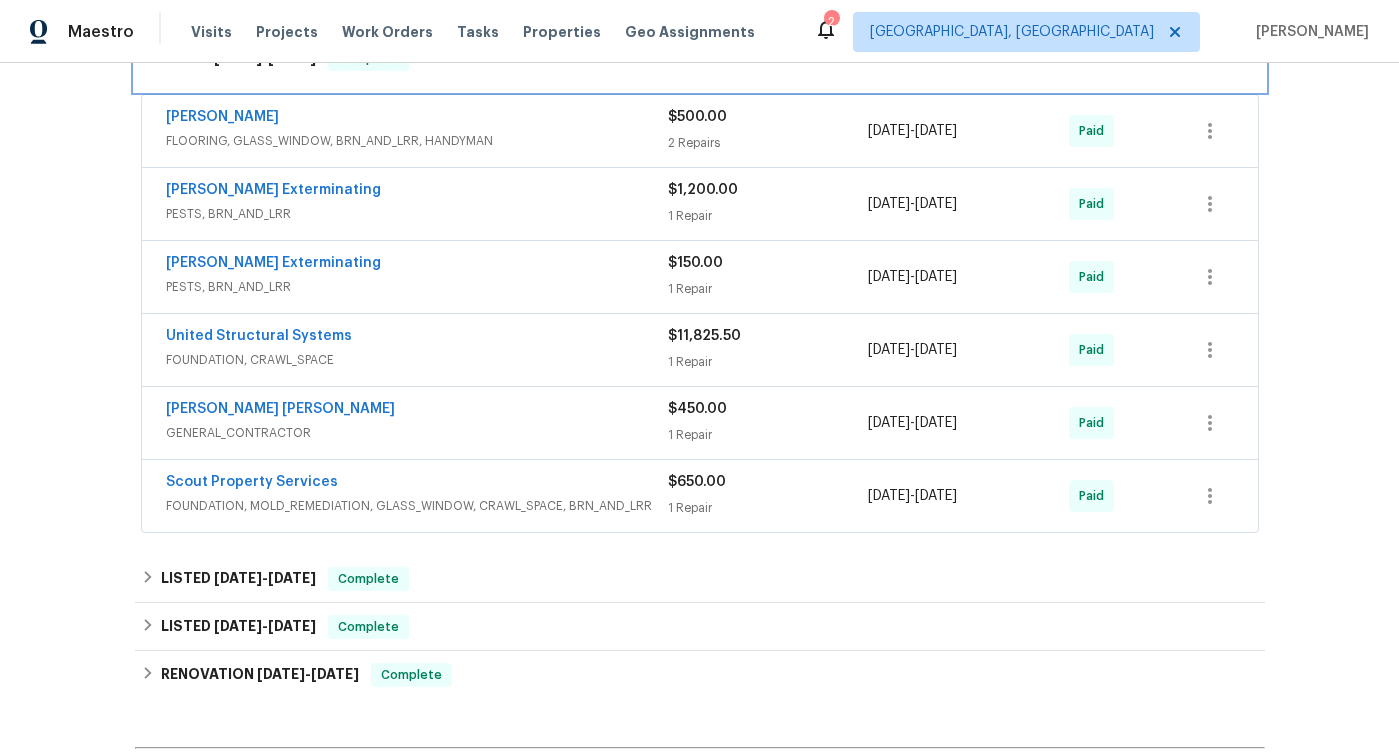 scroll, scrollTop: 905, scrollLeft: 0, axis: vertical 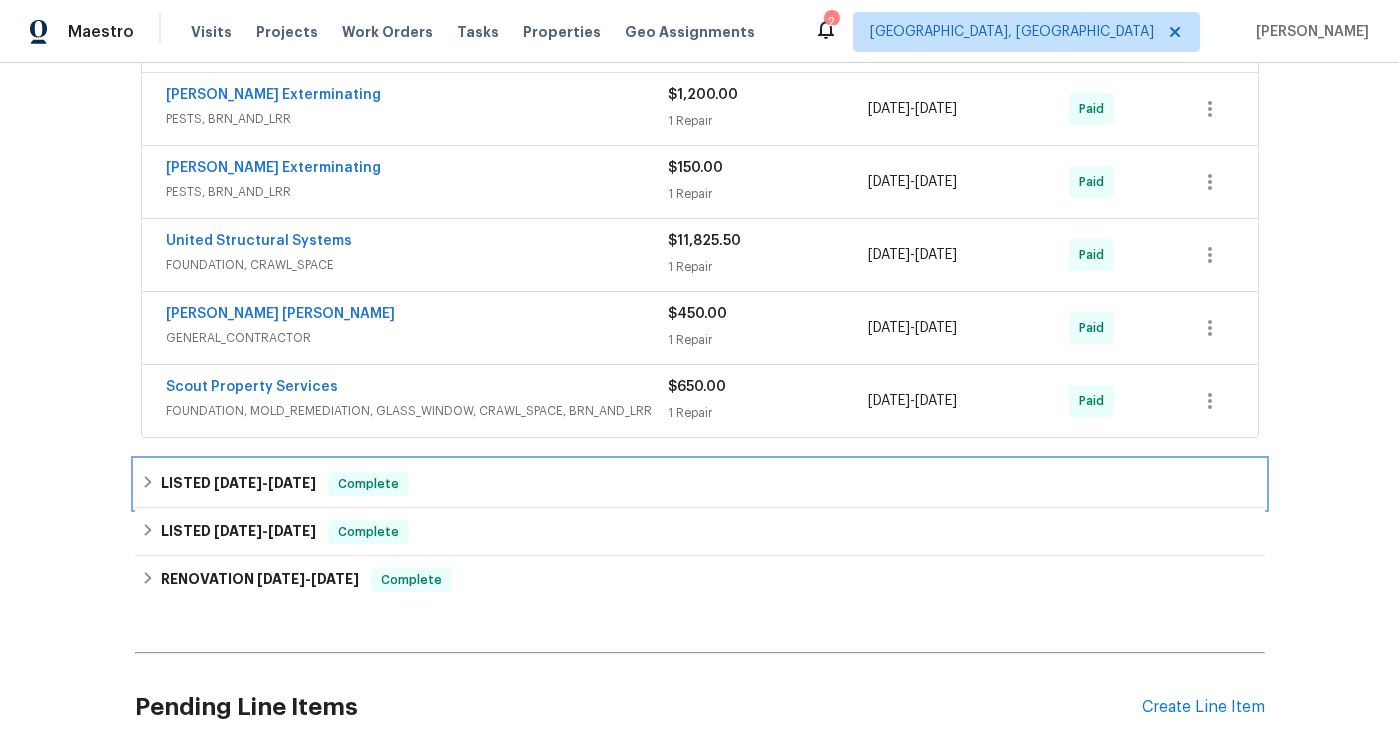 click 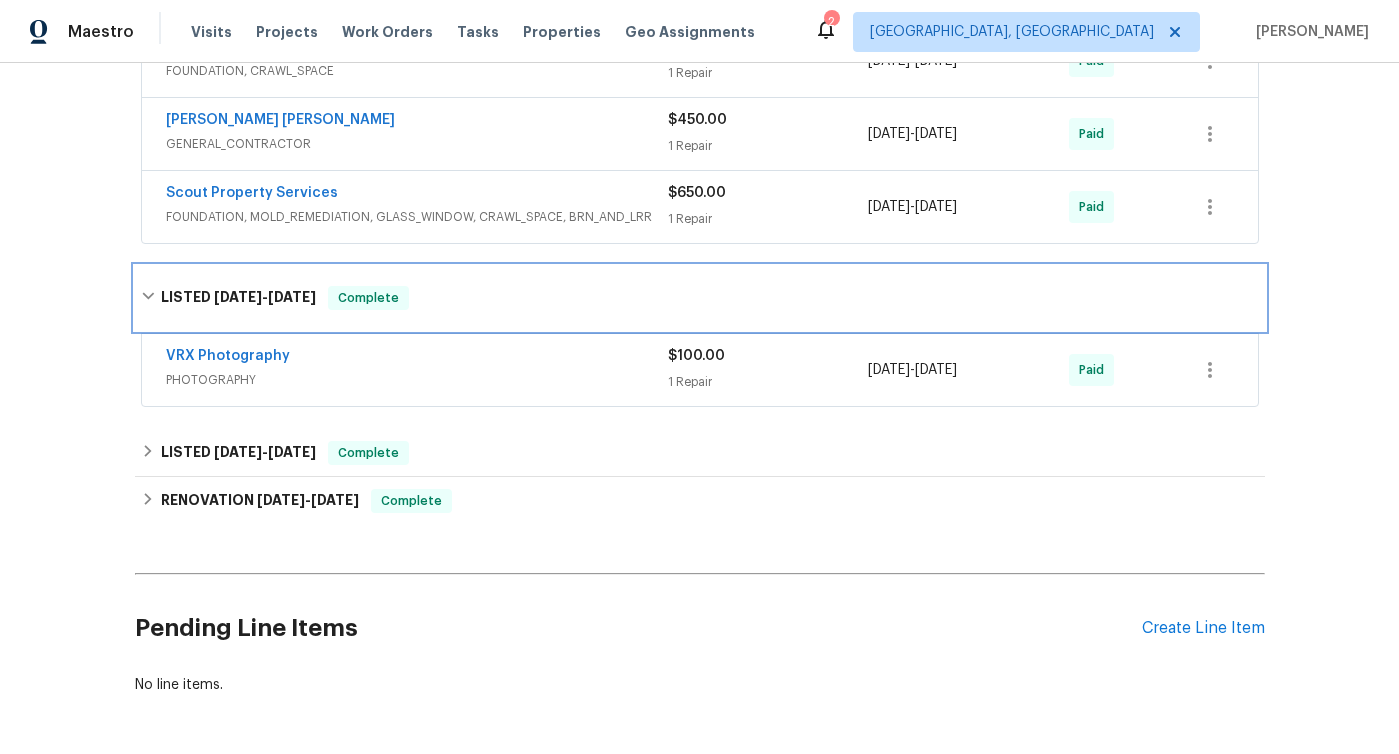 scroll, scrollTop: 1176, scrollLeft: 0, axis: vertical 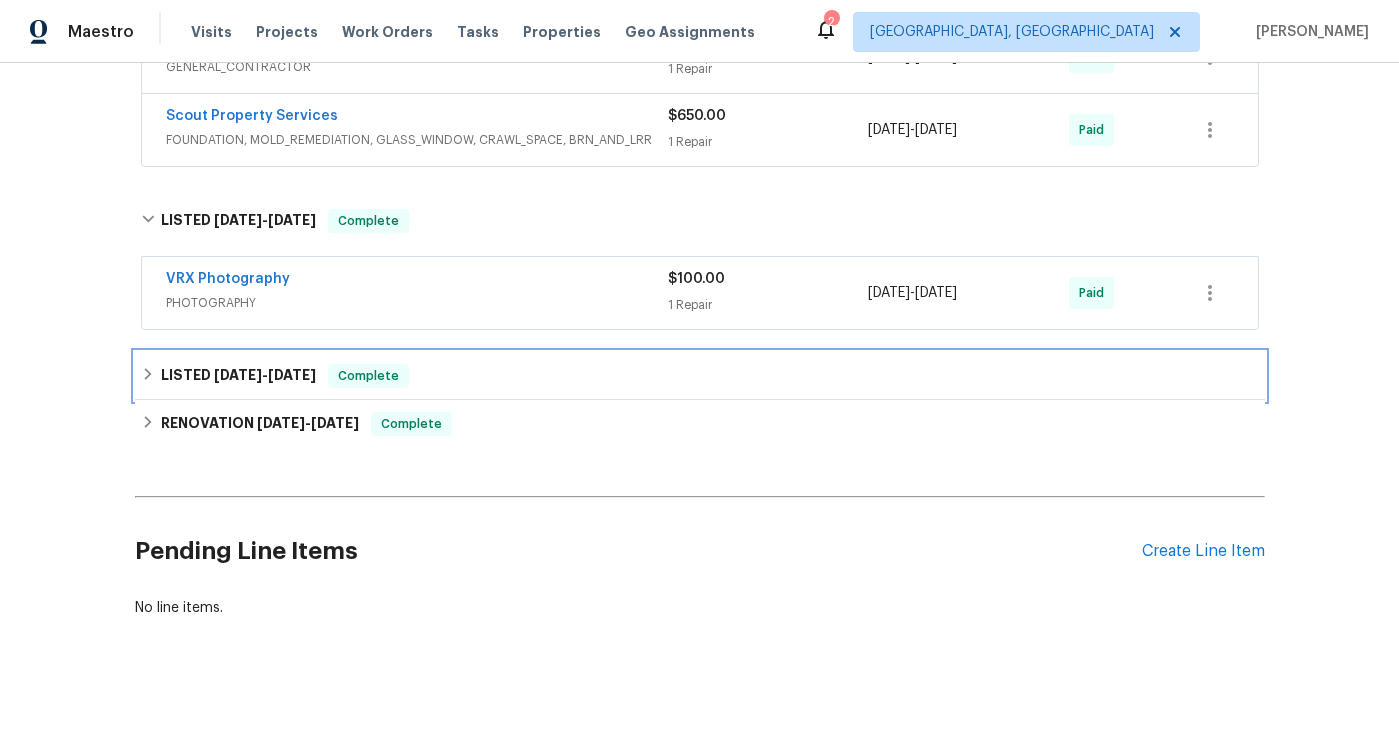 click 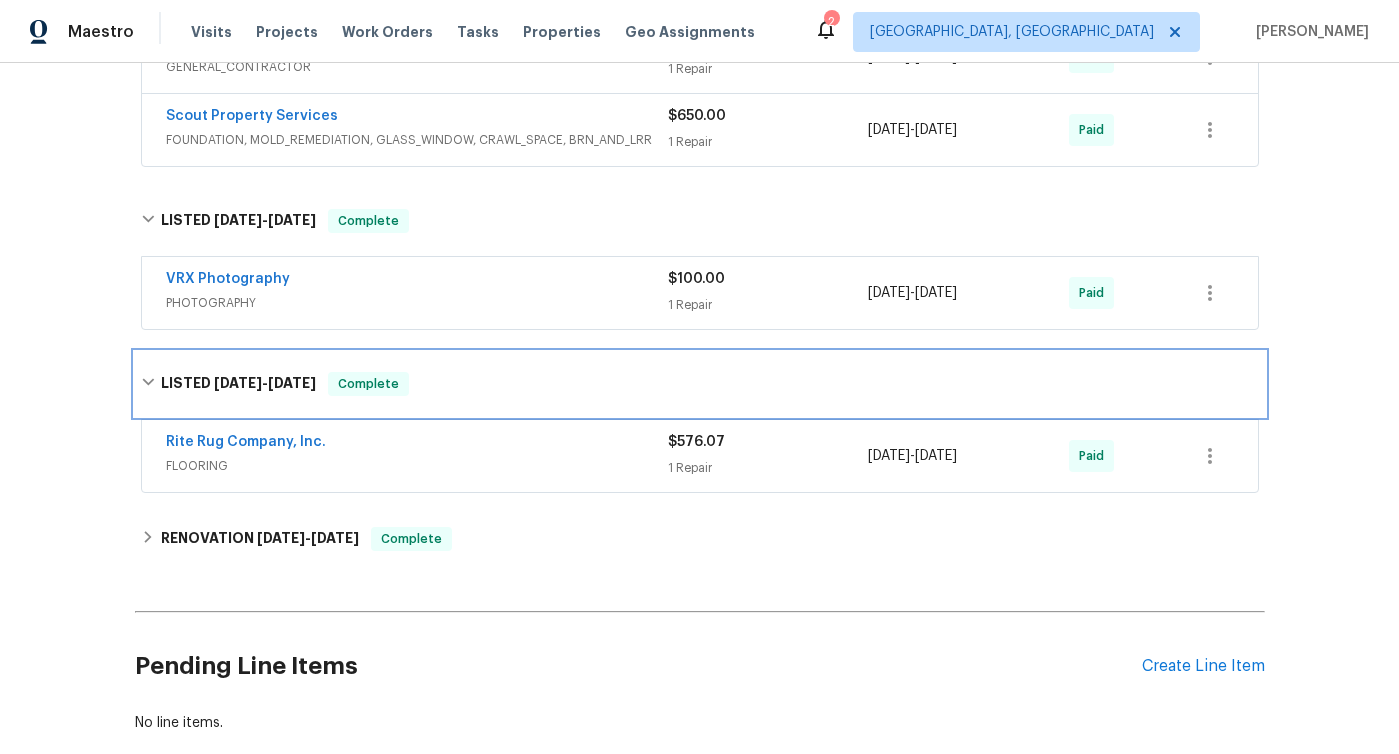 scroll, scrollTop: 1291, scrollLeft: 0, axis: vertical 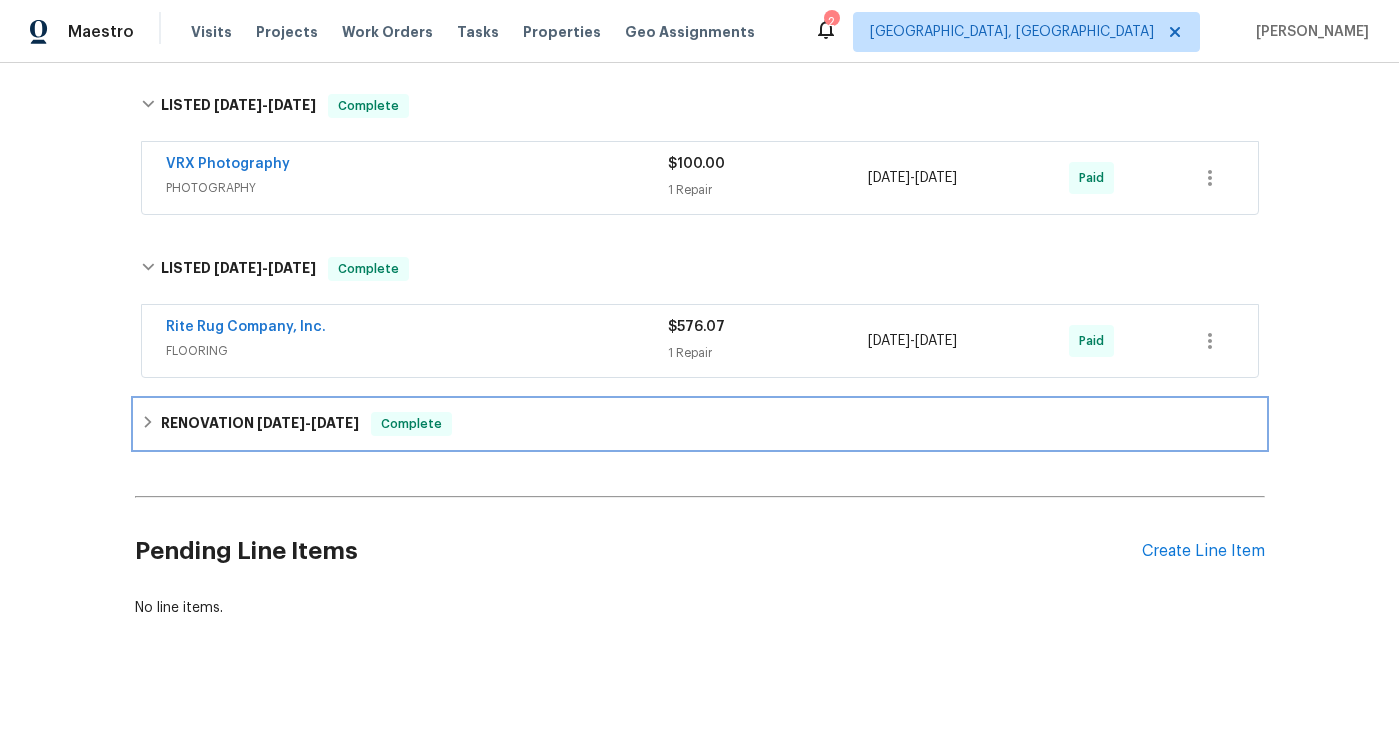 click 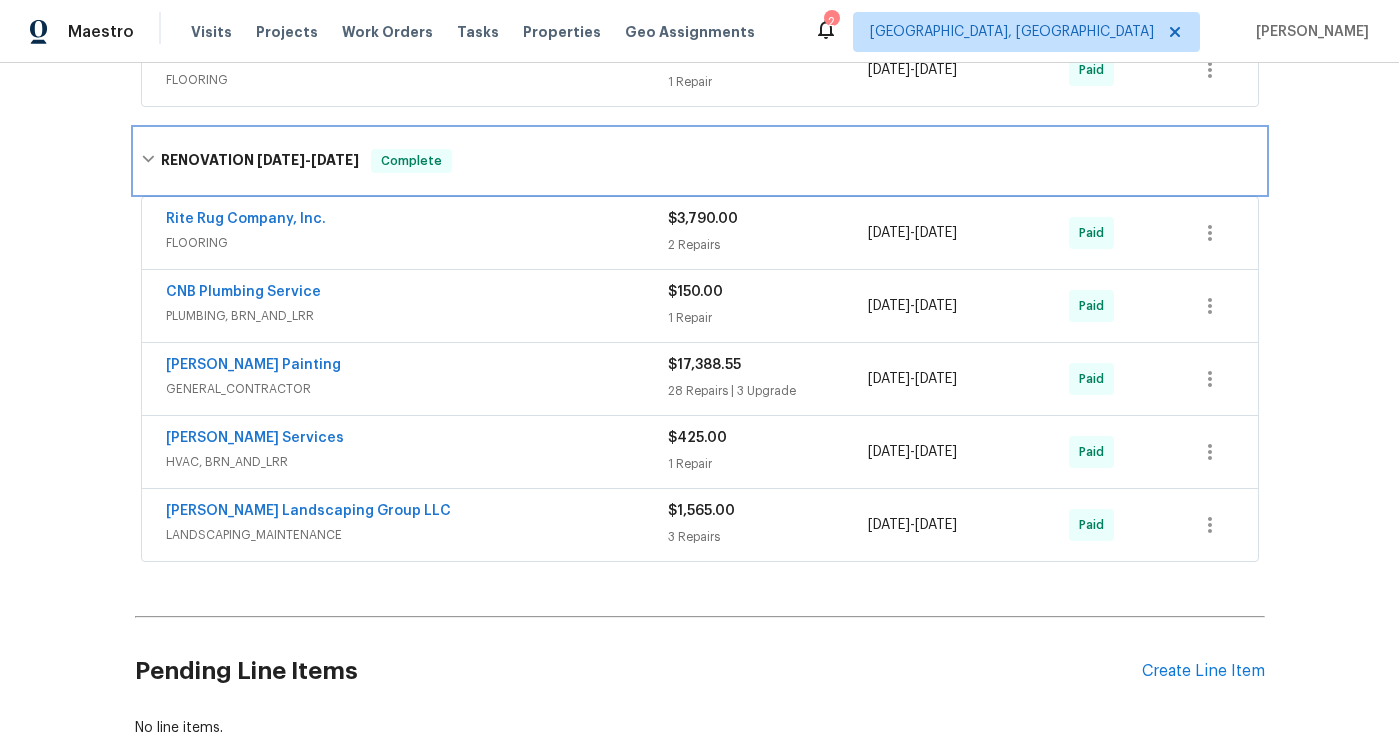 scroll, scrollTop: 1612, scrollLeft: 0, axis: vertical 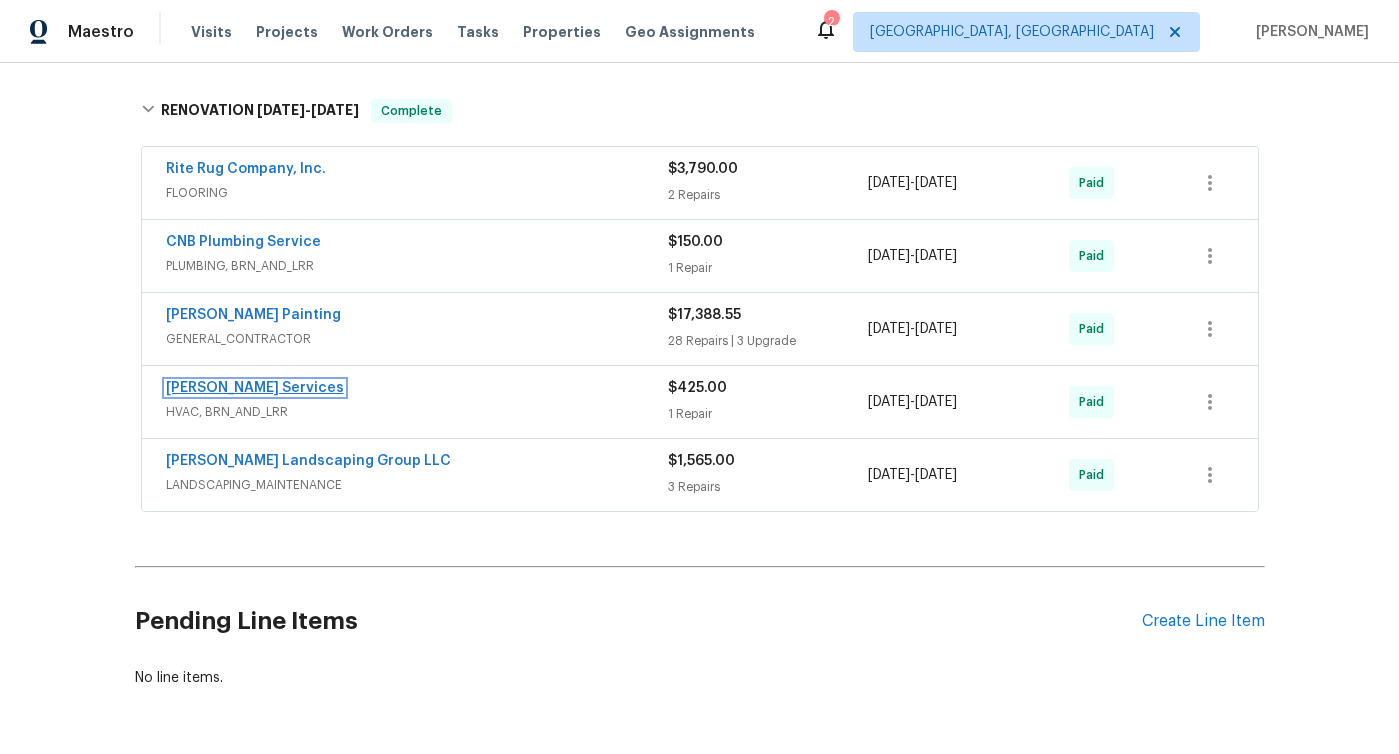 click on "Tony Barrett Services" at bounding box center [255, 388] 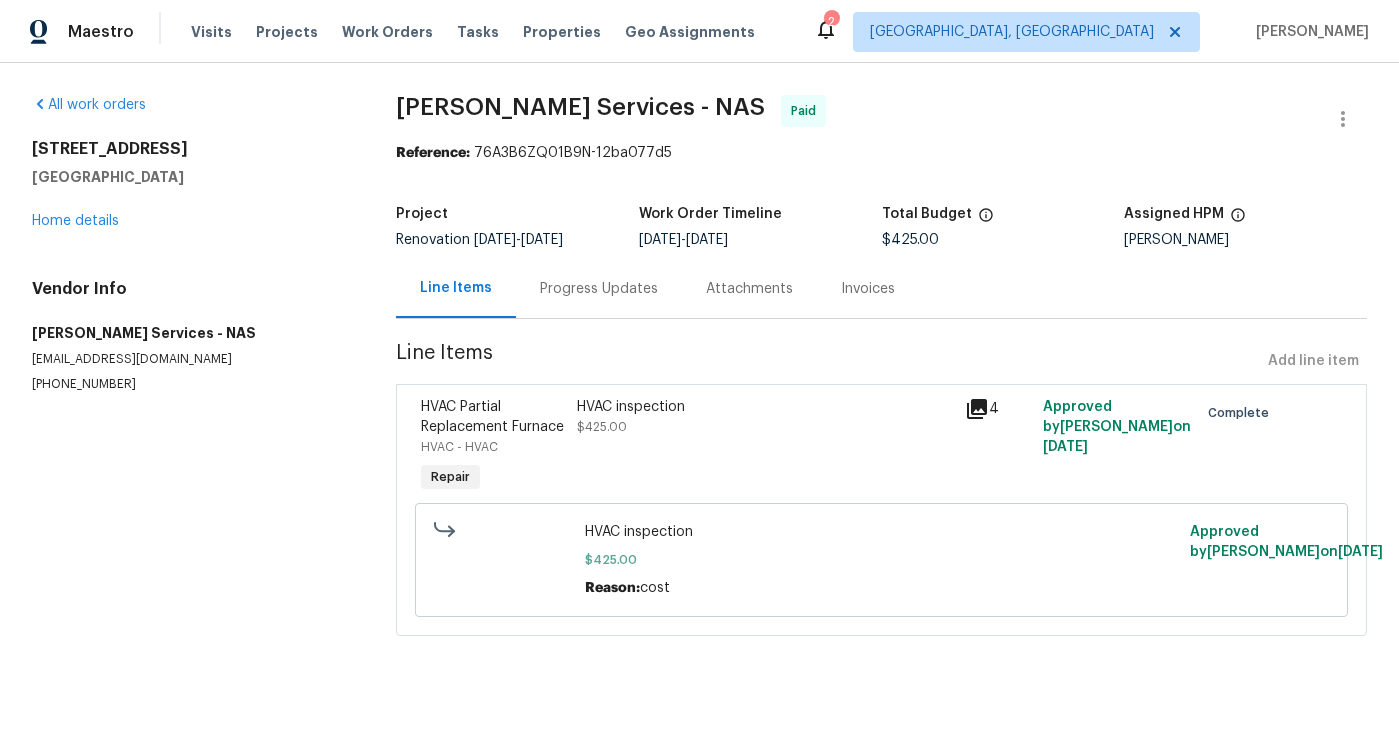 click on "Progress Updates" at bounding box center (599, 289) 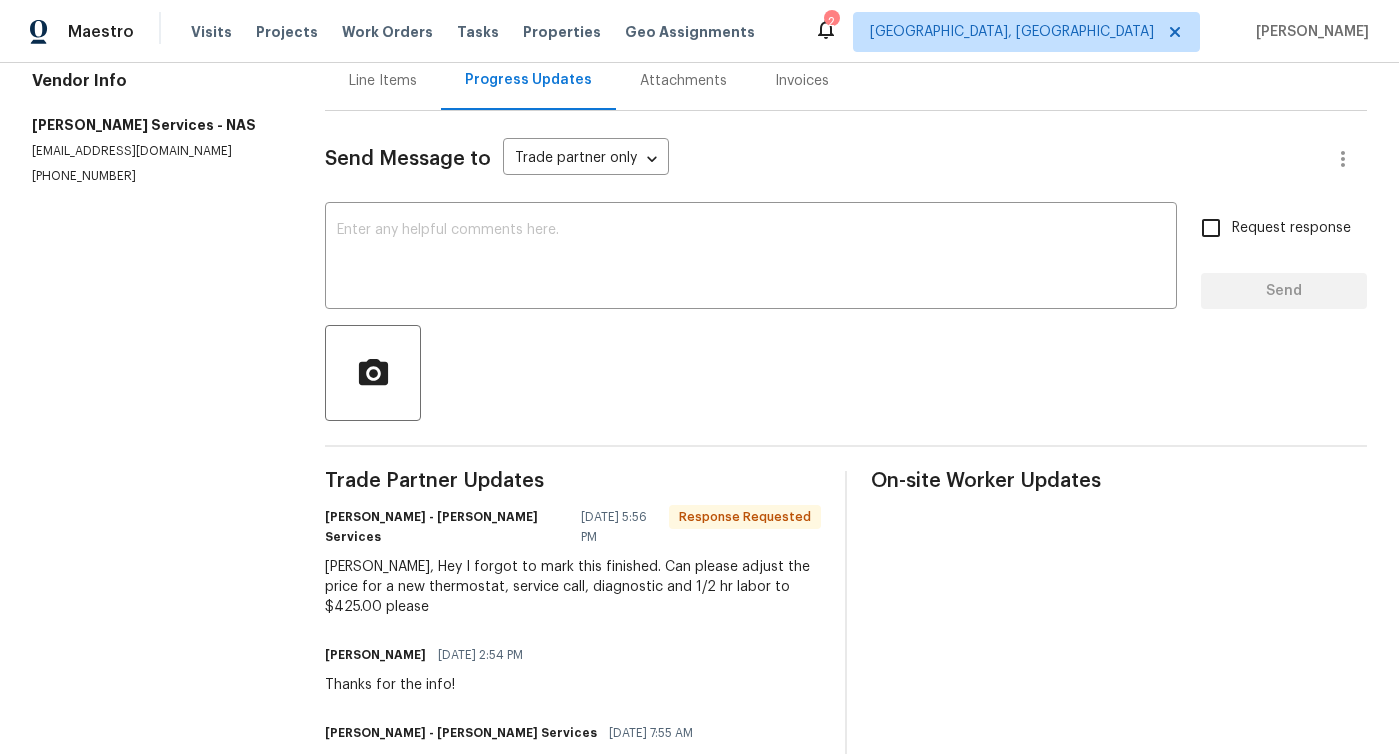 scroll, scrollTop: 0, scrollLeft: 0, axis: both 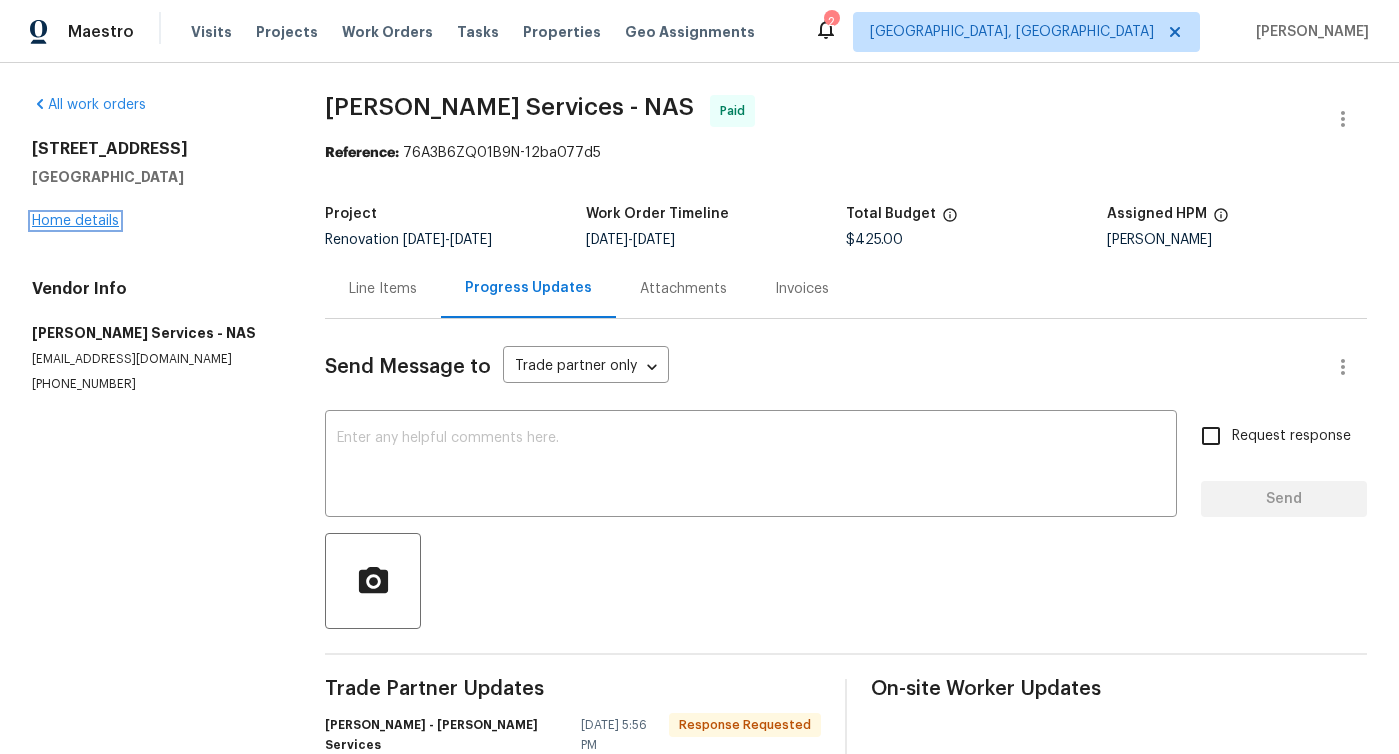 click on "Home details" at bounding box center (75, 221) 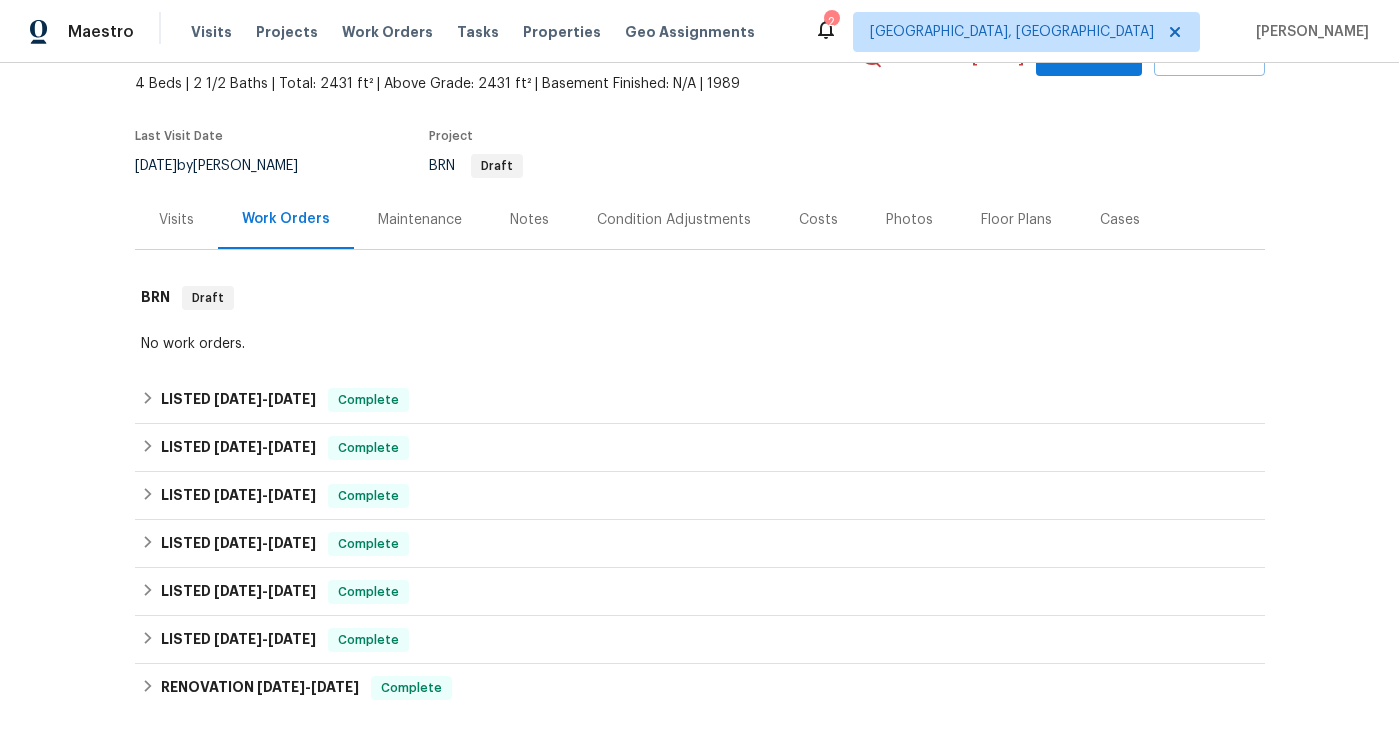 scroll, scrollTop: 377, scrollLeft: 0, axis: vertical 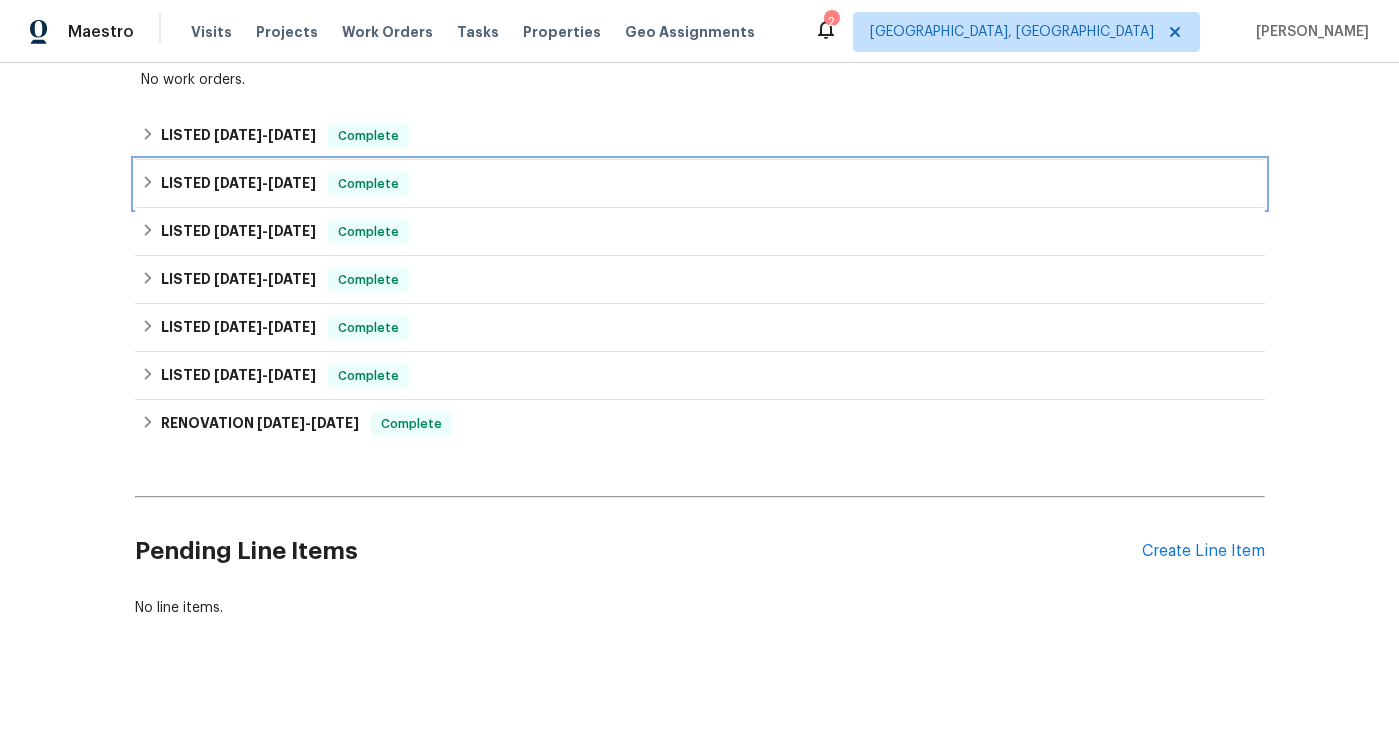 click 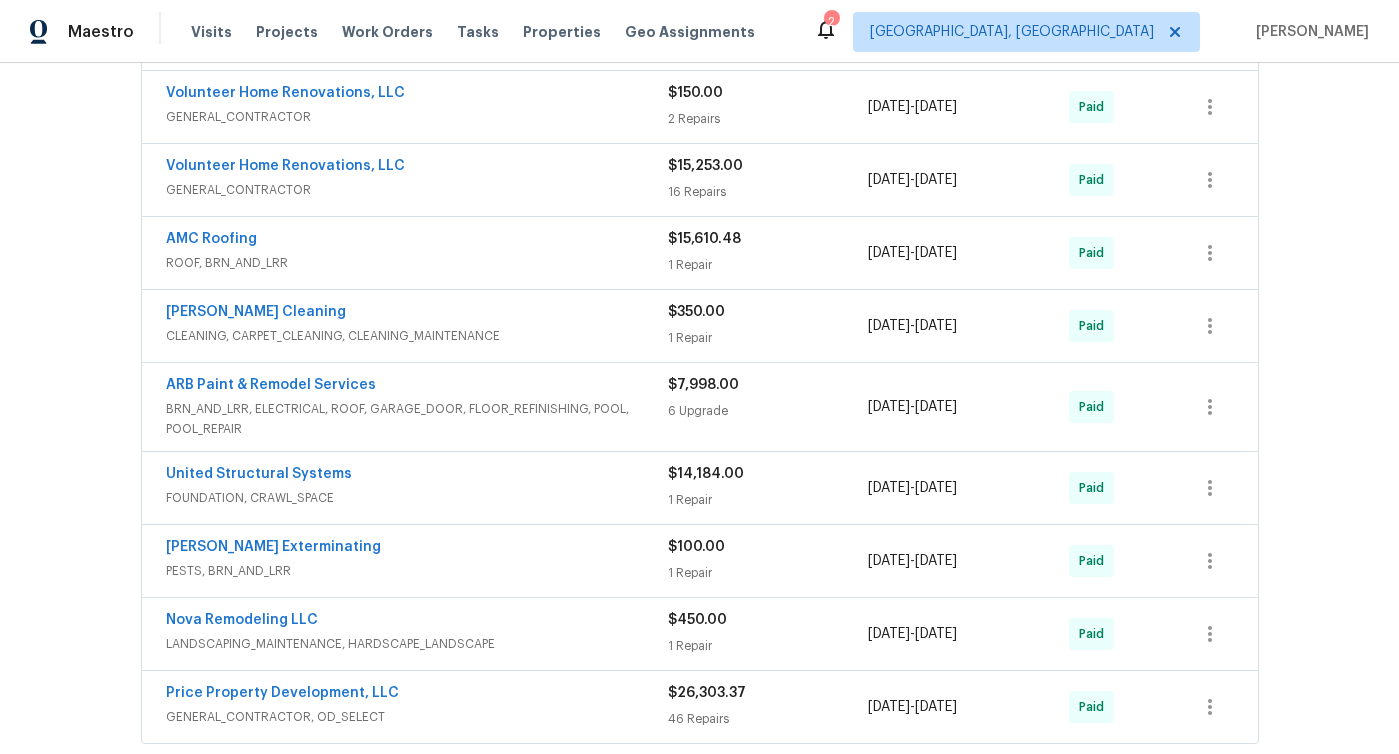 scroll, scrollTop: 771, scrollLeft: 0, axis: vertical 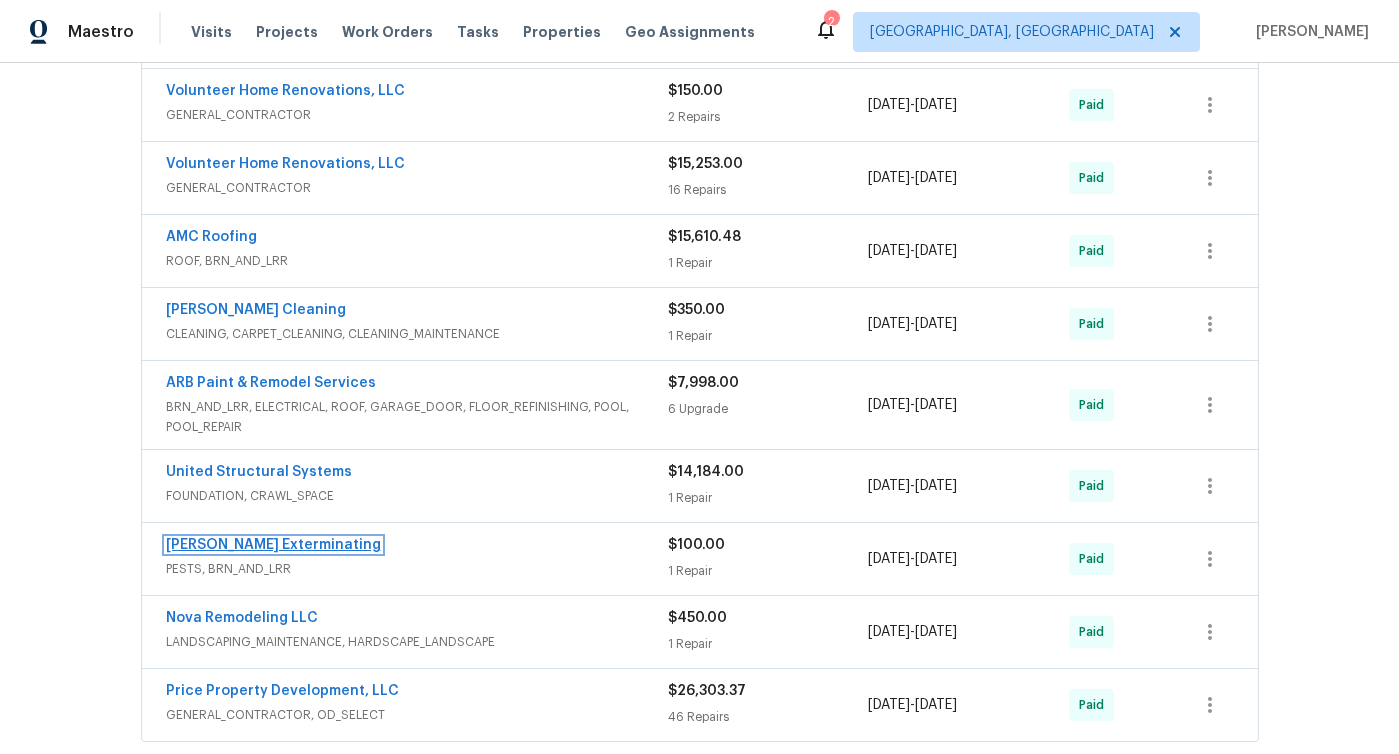 click on "Belle Meade Exterminating" at bounding box center (273, 545) 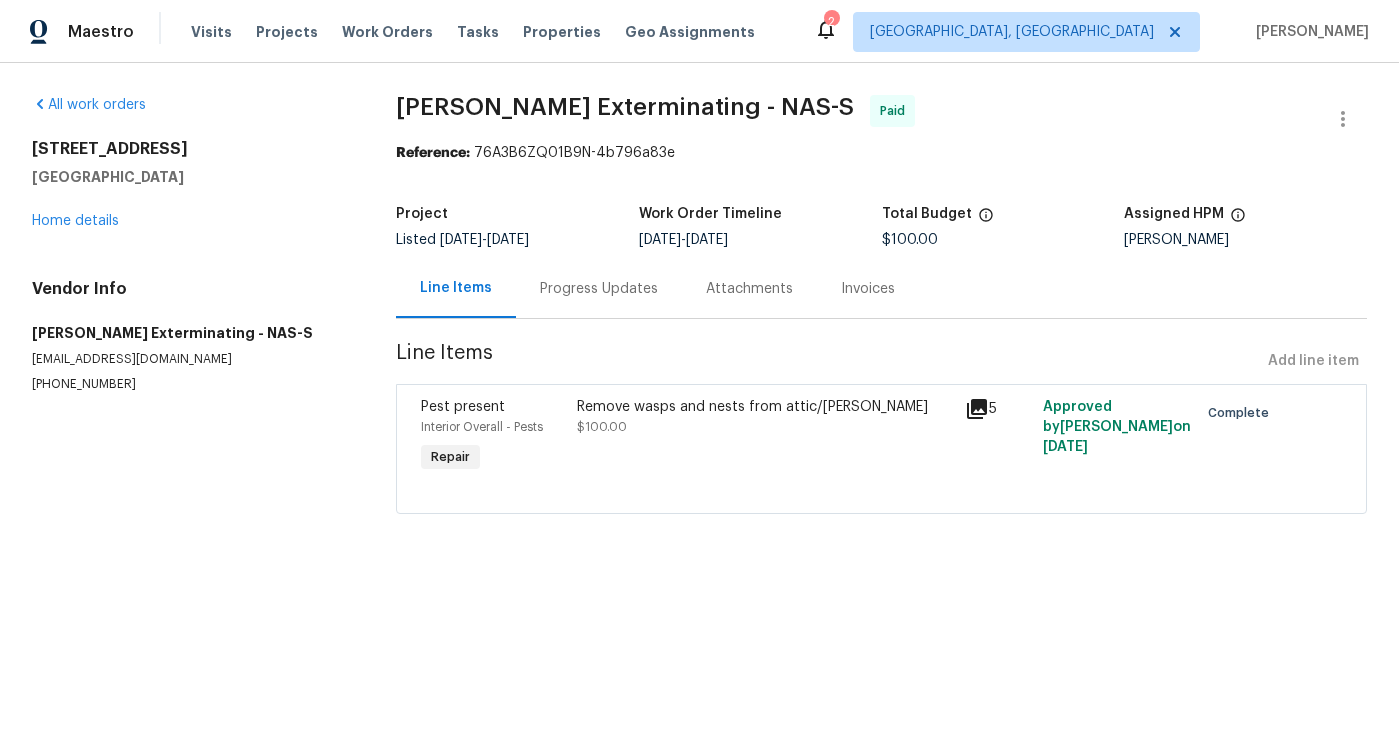 click on "Invoices" at bounding box center [868, 289] 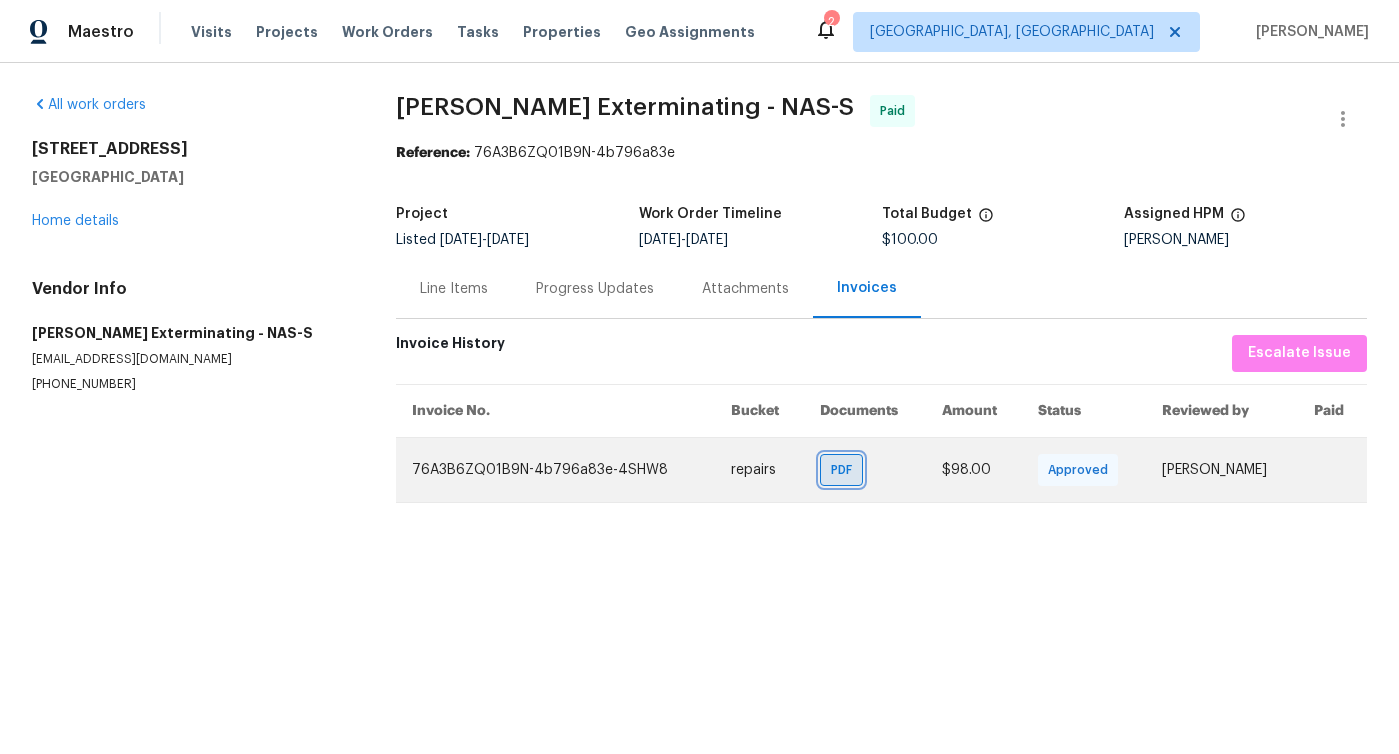click on "PDF" at bounding box center (845, 470) 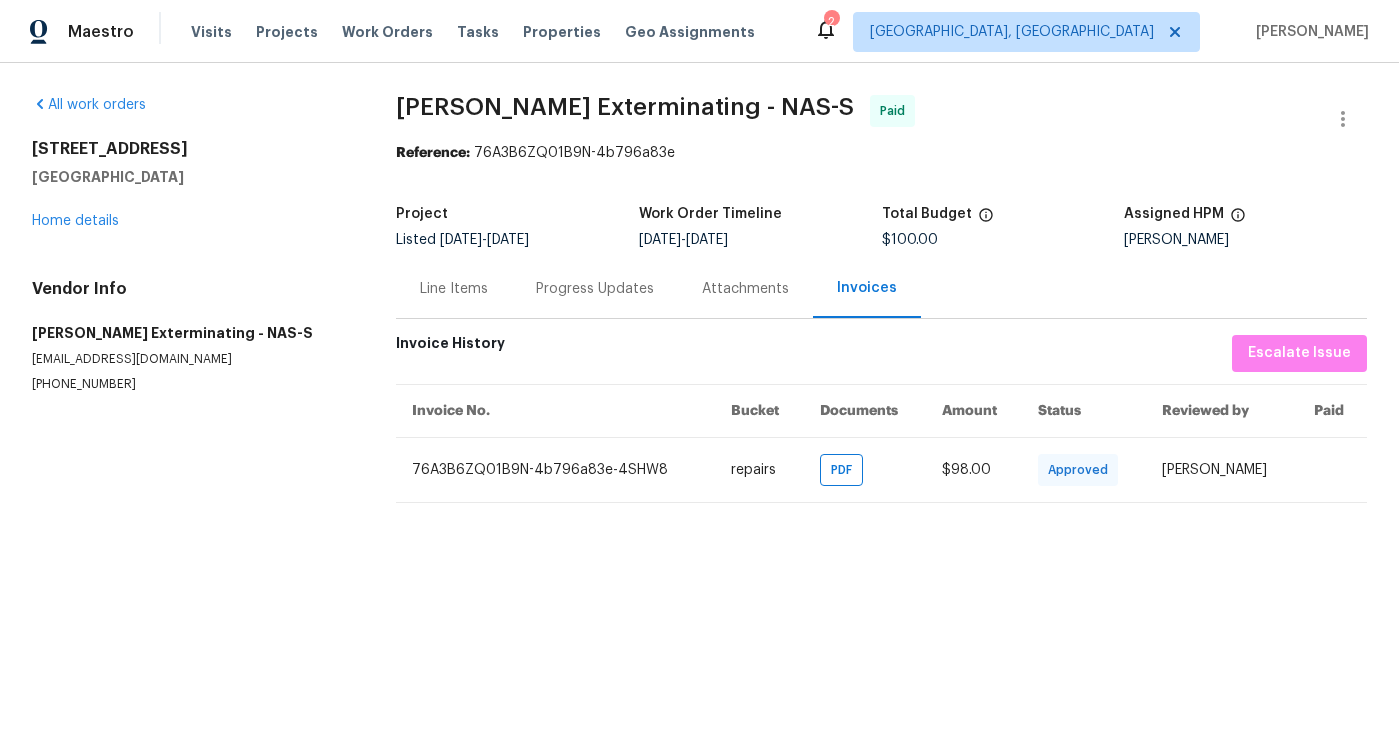 click on "Attachments" at bounding box center (745, 289) 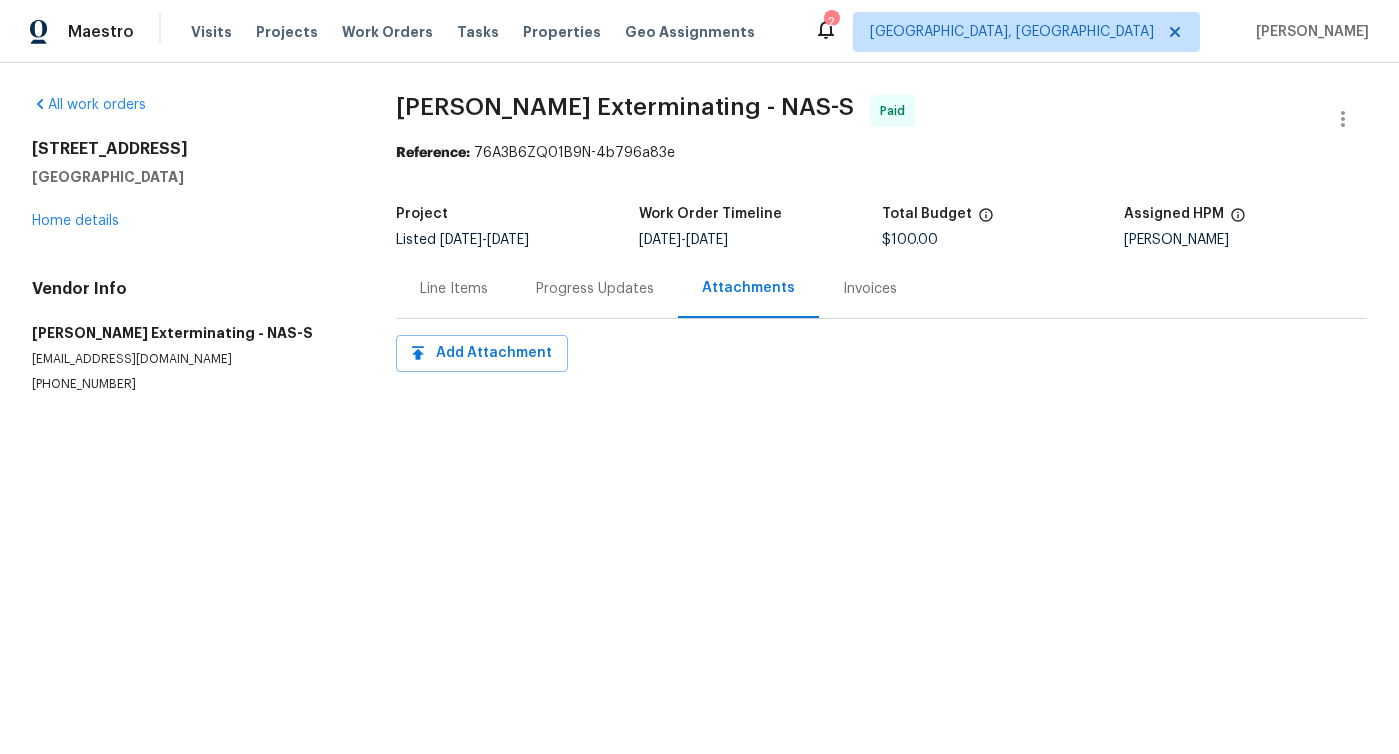 click on "Progress Updates" at bounding box center (595, 289) 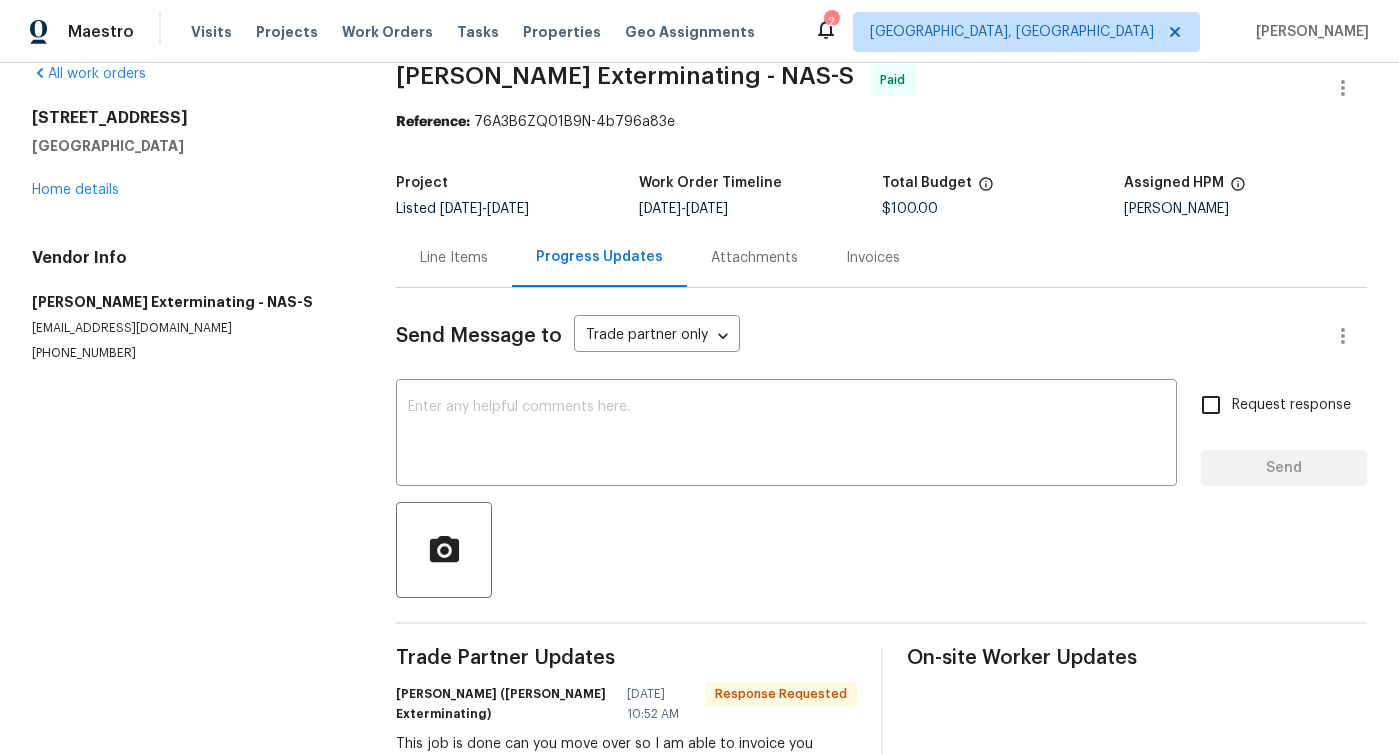 scroll, scrollTop: 28, scrollLeft: 0, axis: vertical 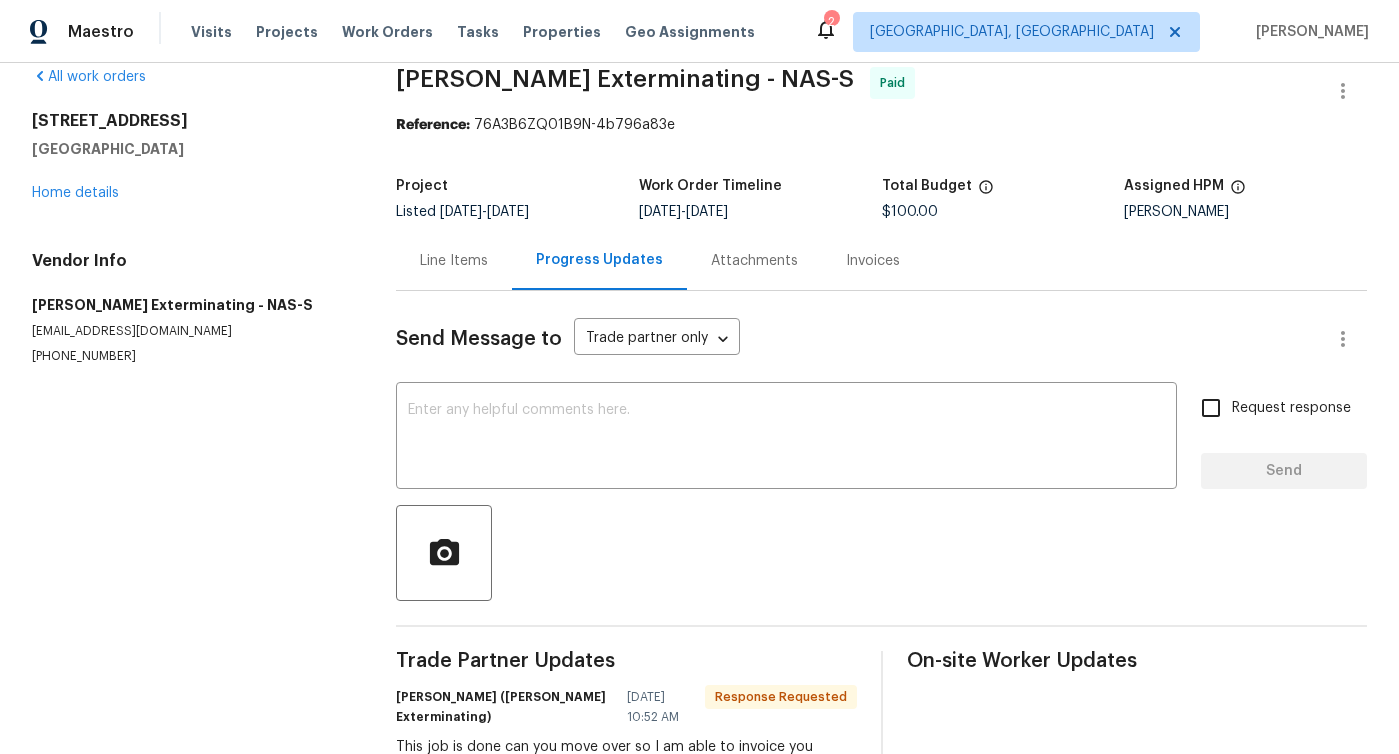 click on "Line Items" at bounding box center (454, 261) 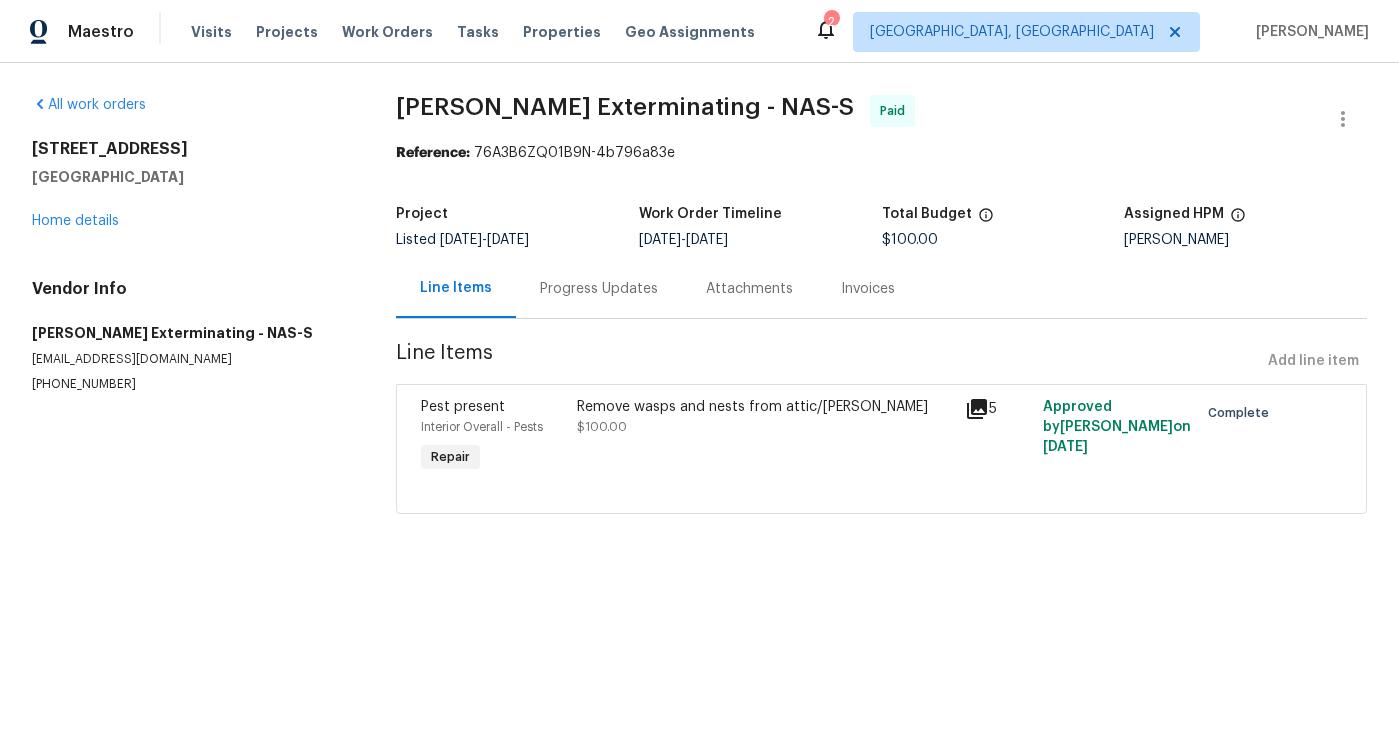 scroll, scrollTop: 0, scrollLeft: 0, axis: both 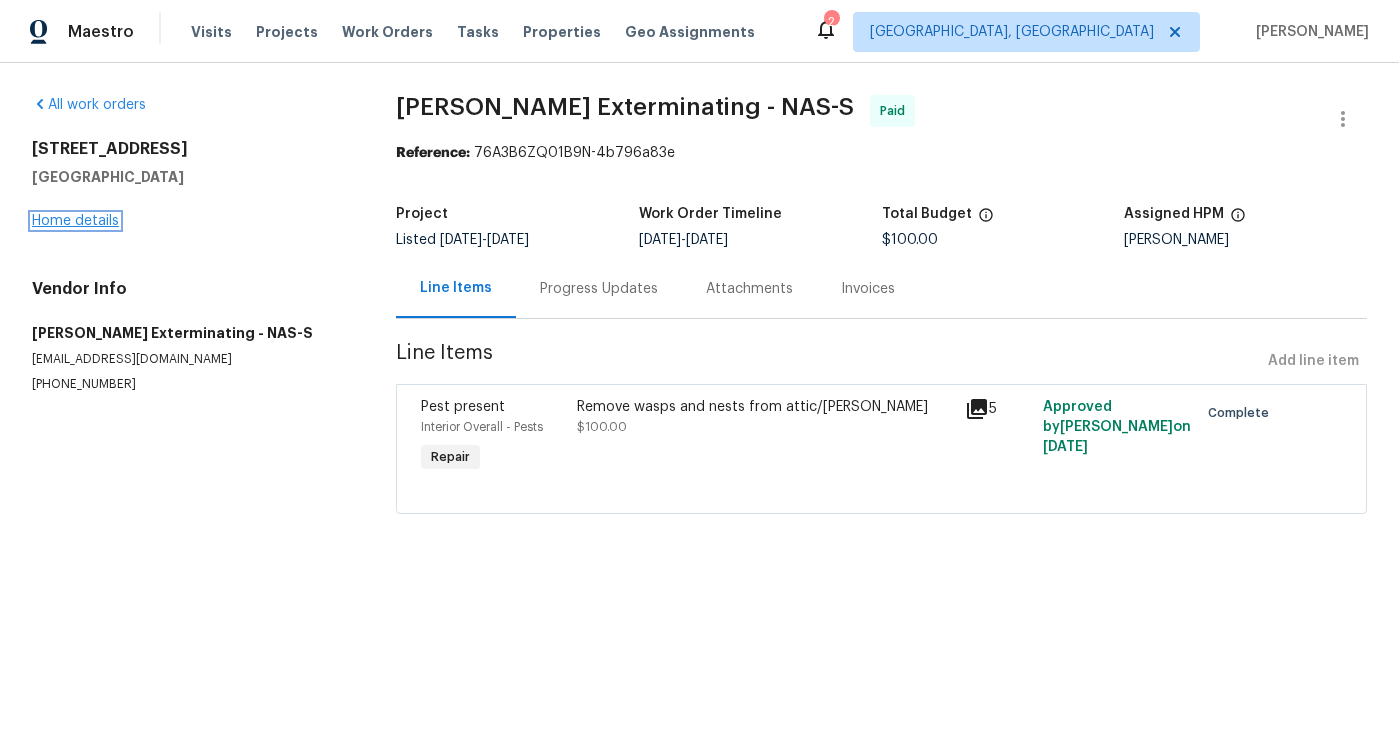 click on "Home details" at bounding box center (75, 221) 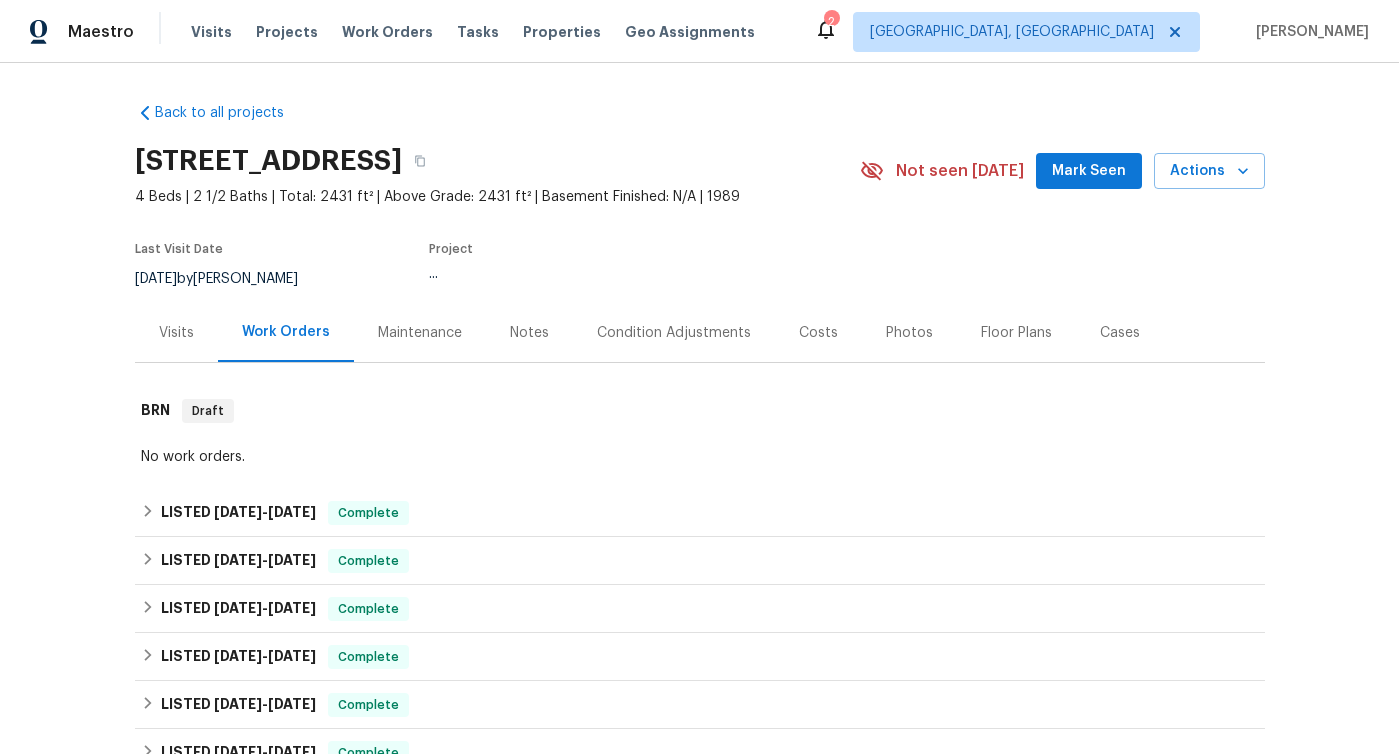 scroll, scrollTop: 377, scrollLeft: 0, axis: vertical 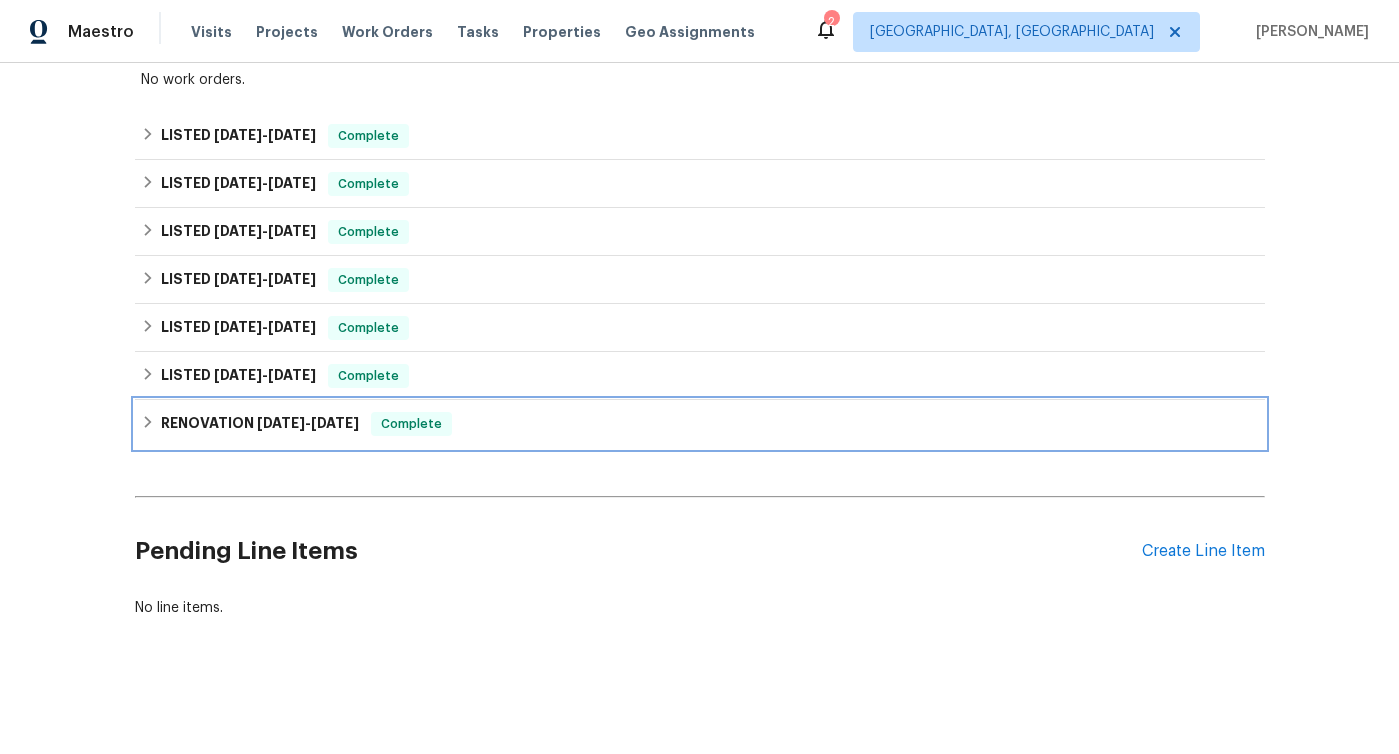 click 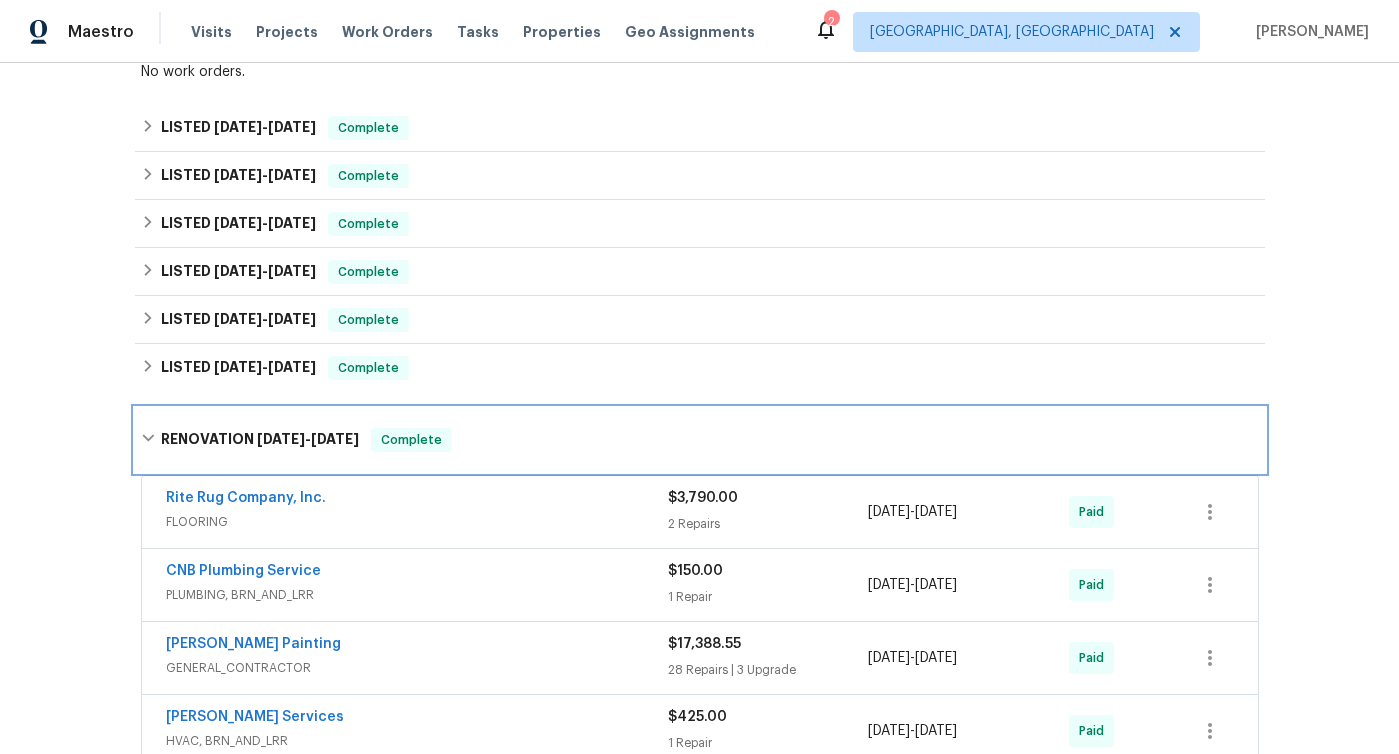 scroll, scrollTop: 372, scrollLeft: 0, axis: vertical 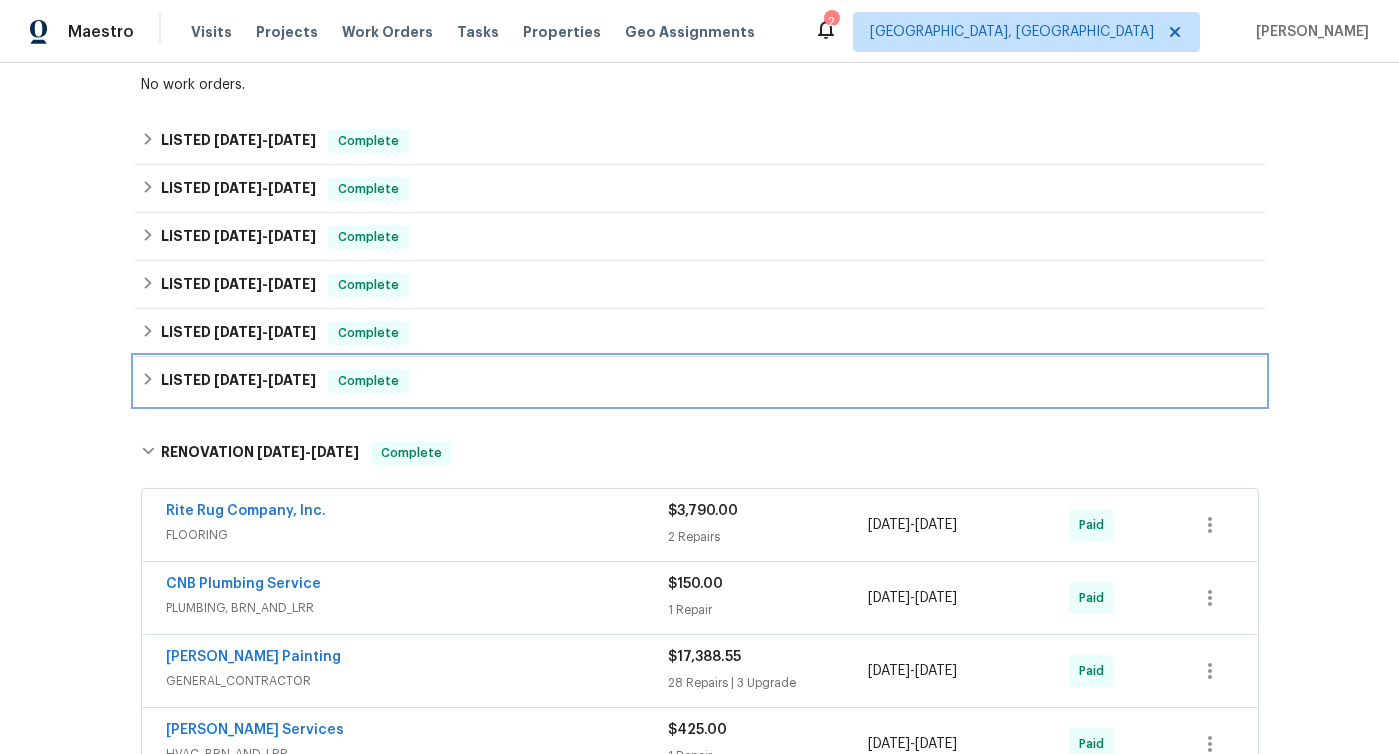 click on "LISTED   5/2/24  -  5/2/24 Complete" at bounding box center [700, 381] 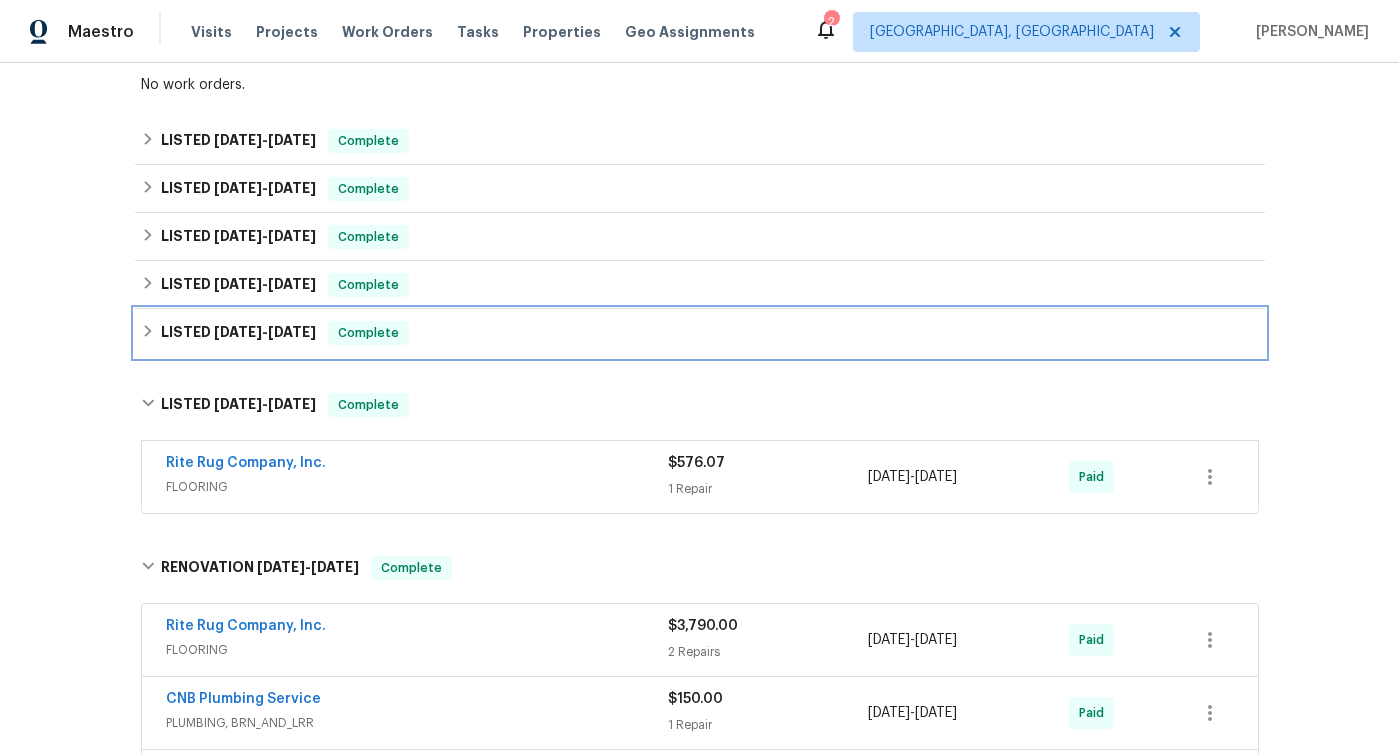 click 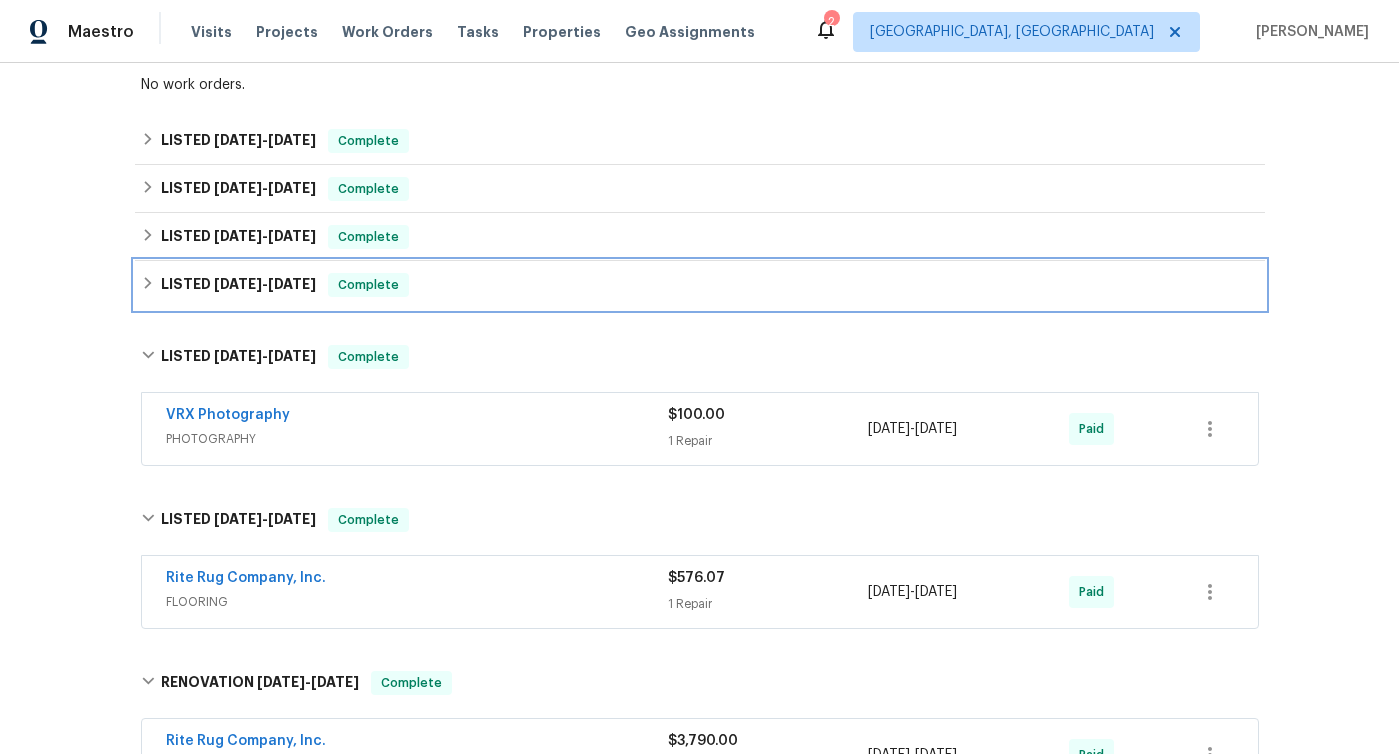 click 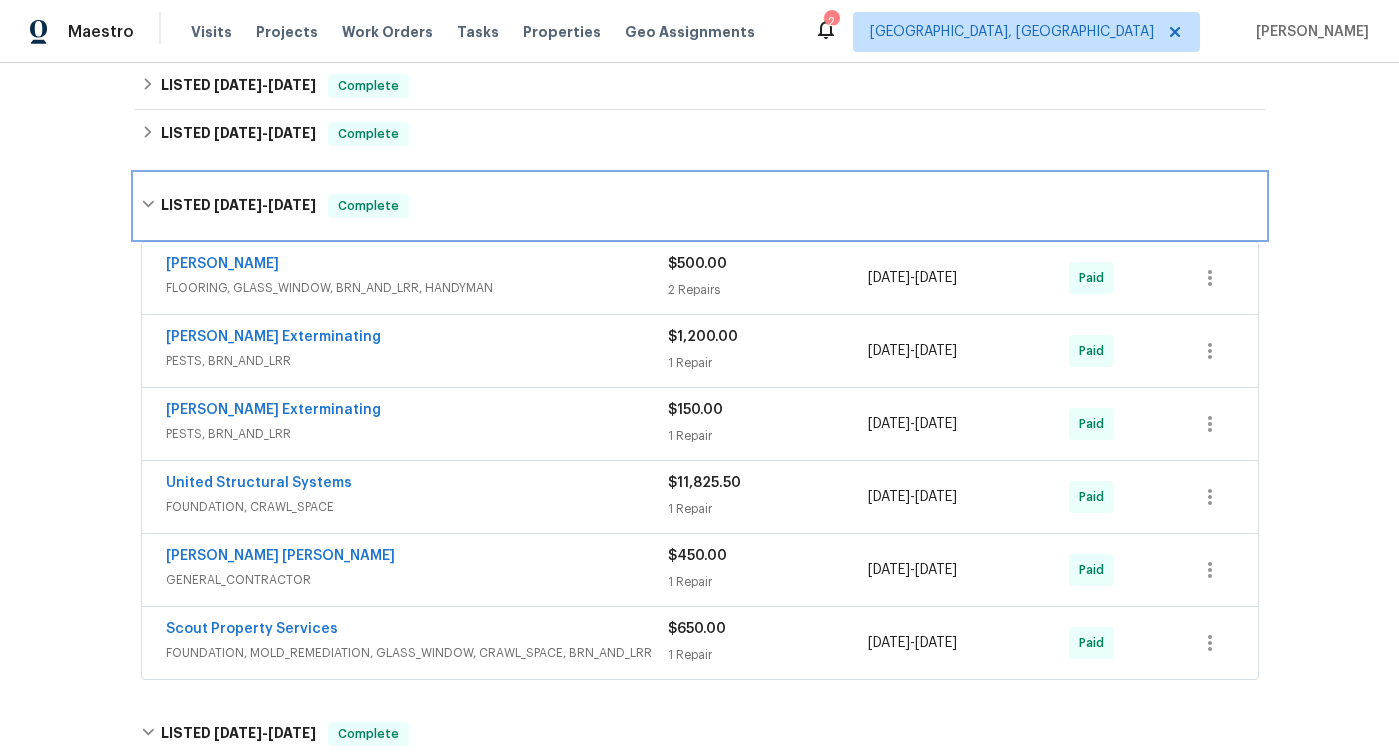 scroll, scrollTop: 452, scrollLeft: 0, axis: vertical 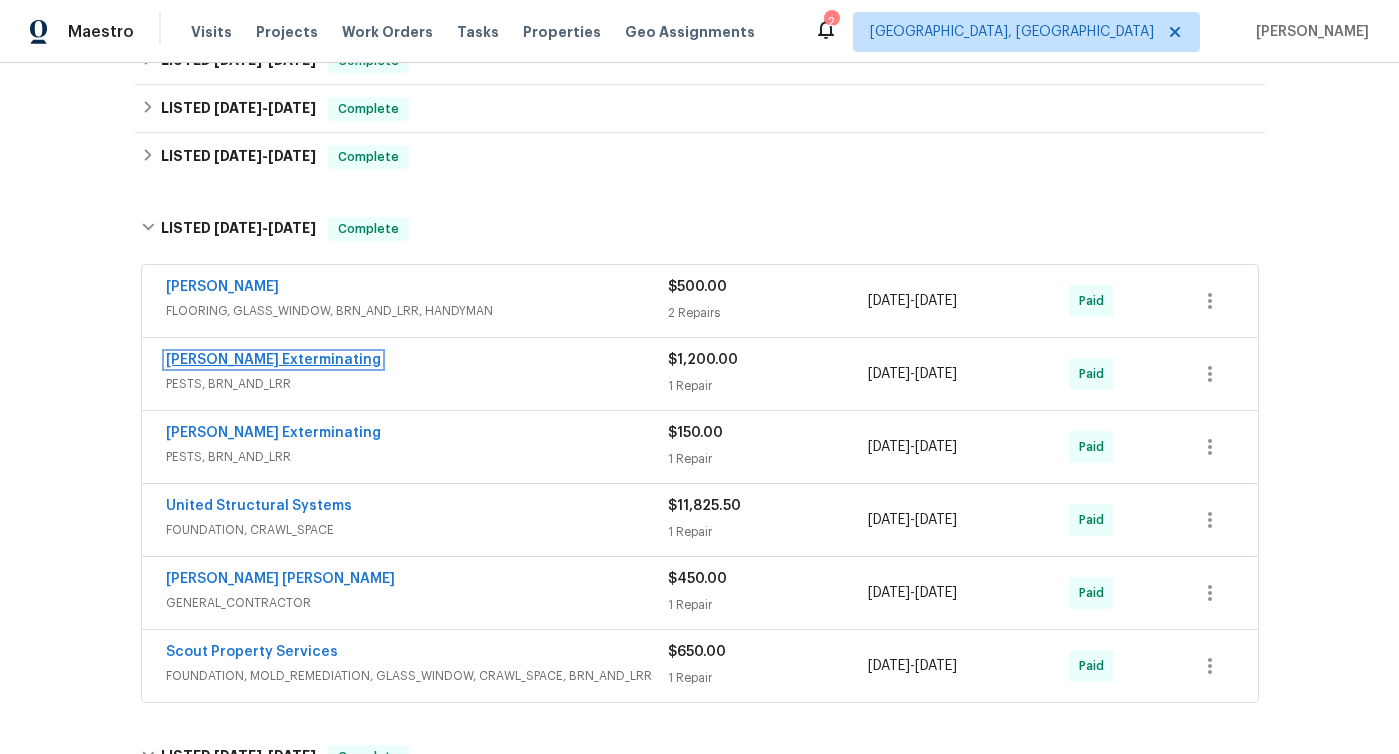 click on "Belle Meade Exterminating" at bounding box center (273, 360) 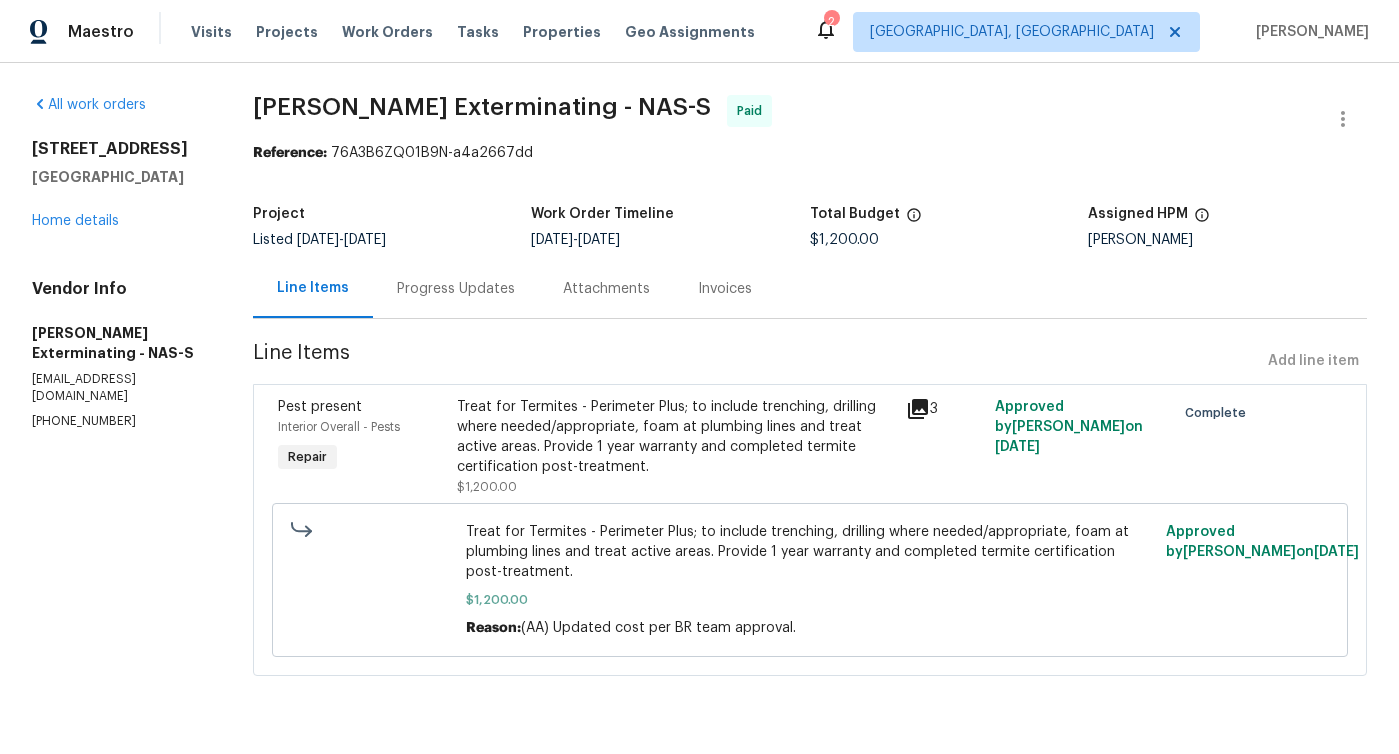 click on "Invoices" at bounding box center [725, 289] 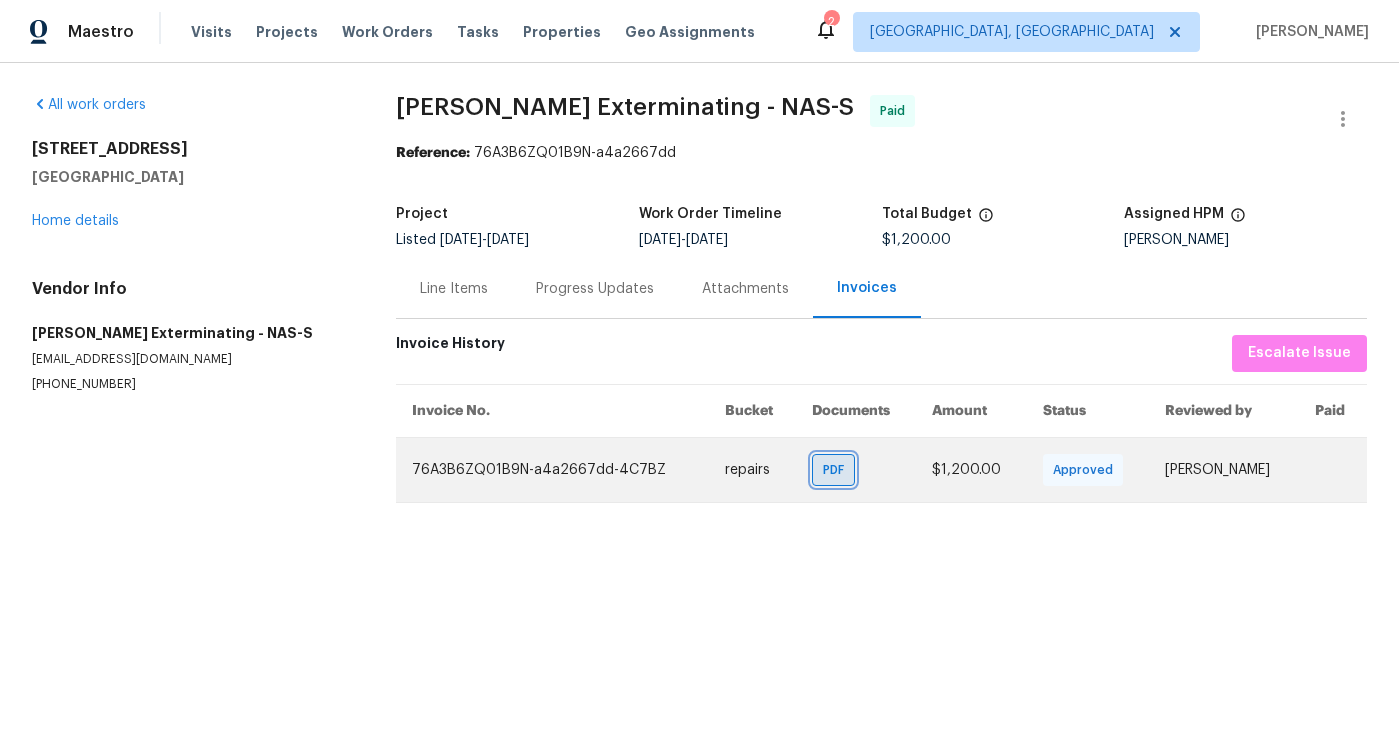 click on "PDF" at bounding box center [837, 470] 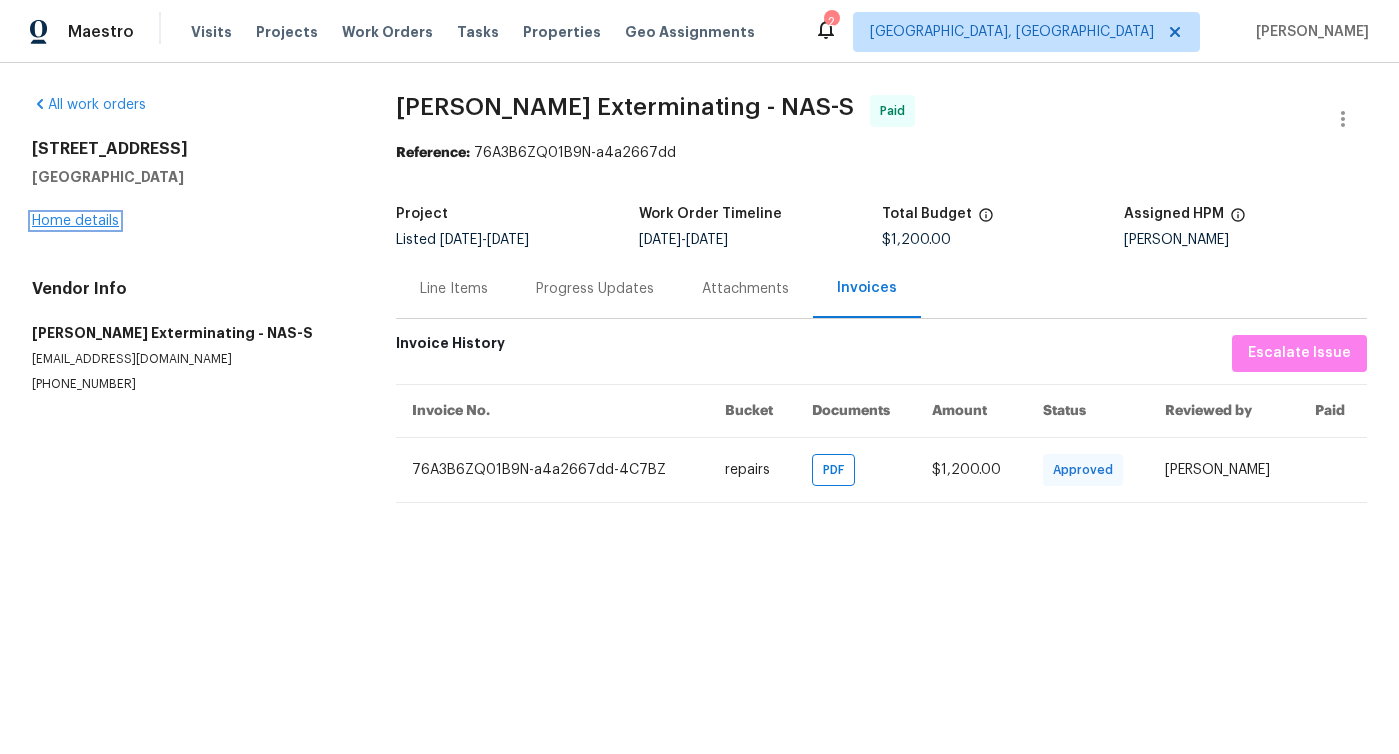 click on "Home details" at bounding box center (75, 221) 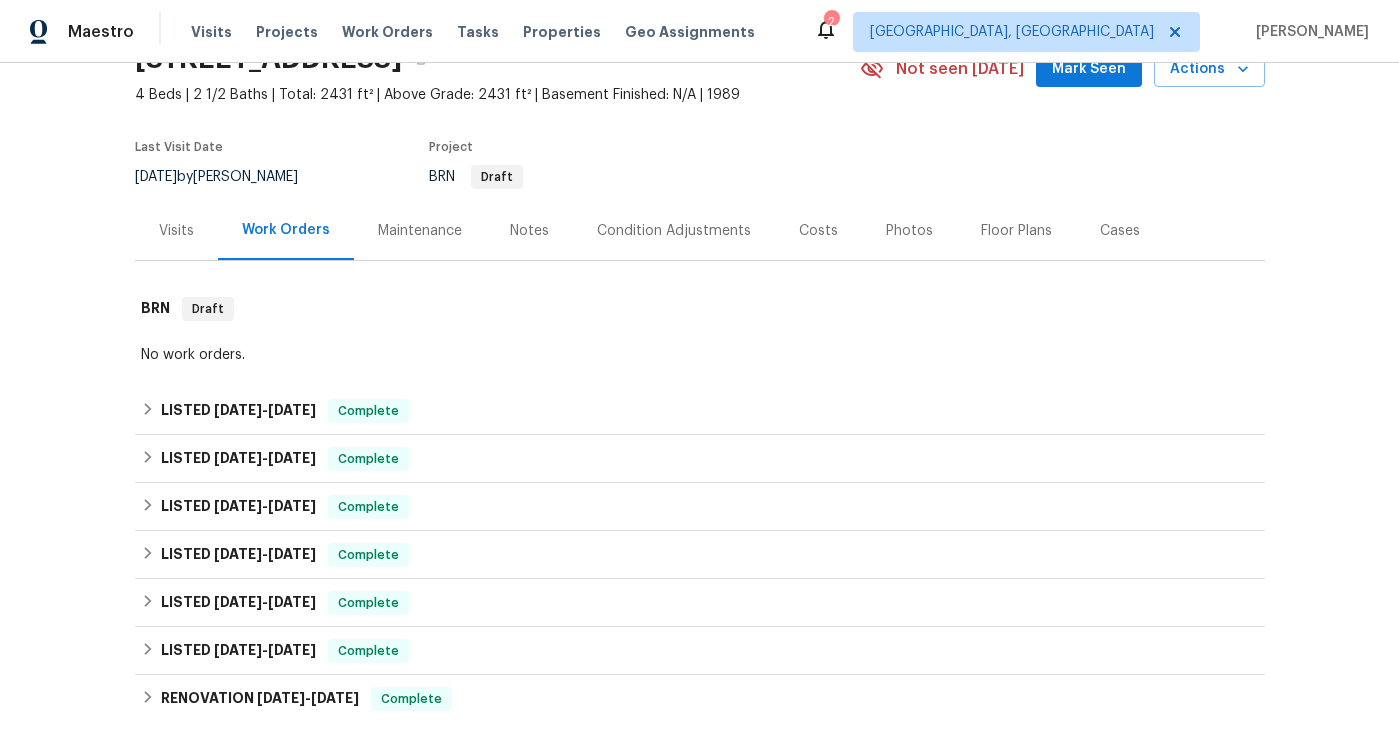 scroll, scrollTop: 104, scrollLeft: 0, axis: vertical 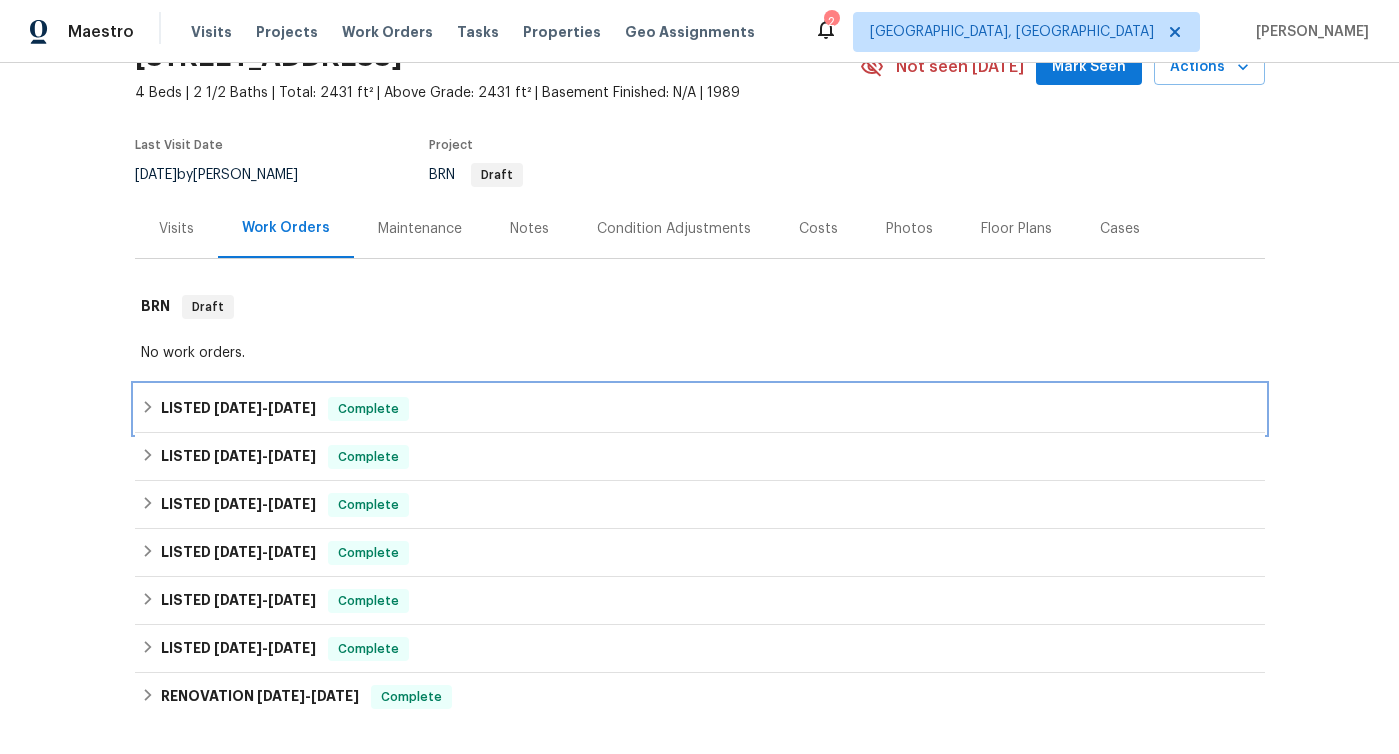 click 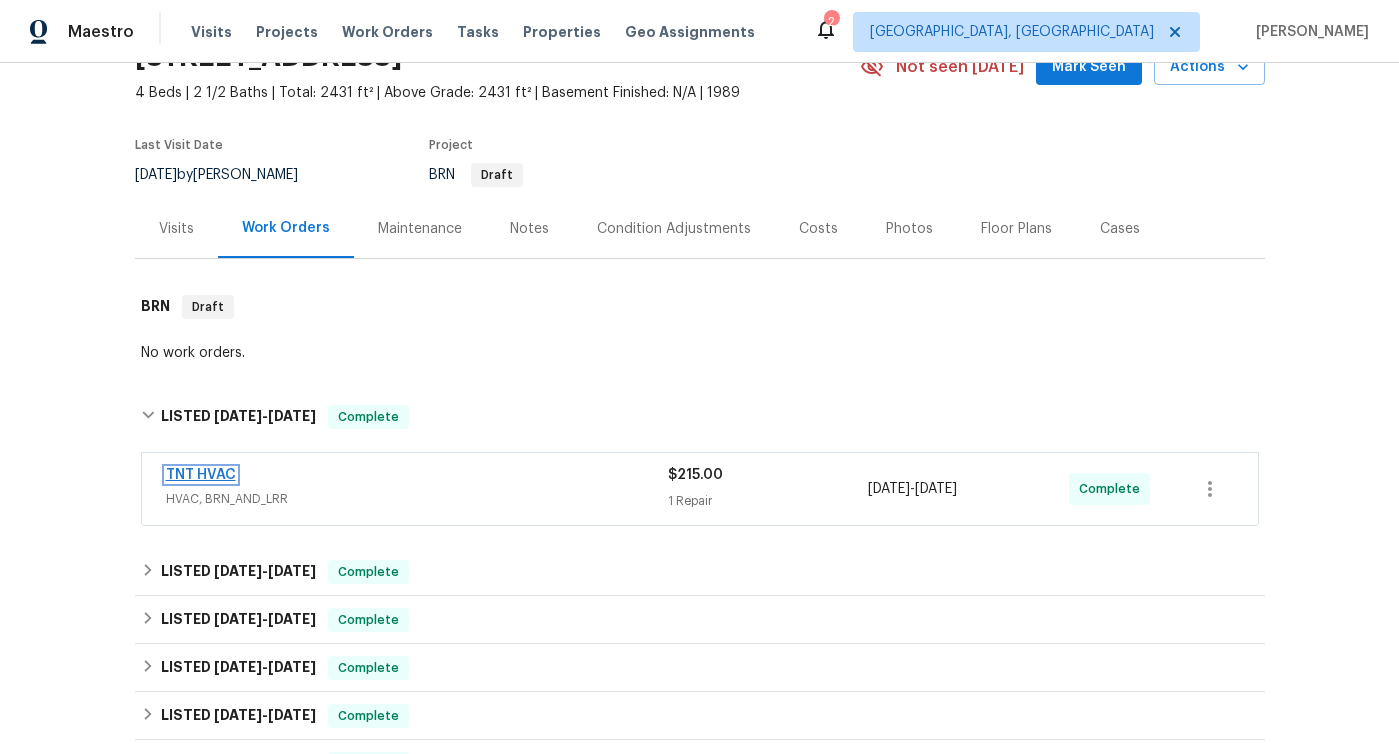 click on "TNT HVAC" at bounding box center [201, 475] 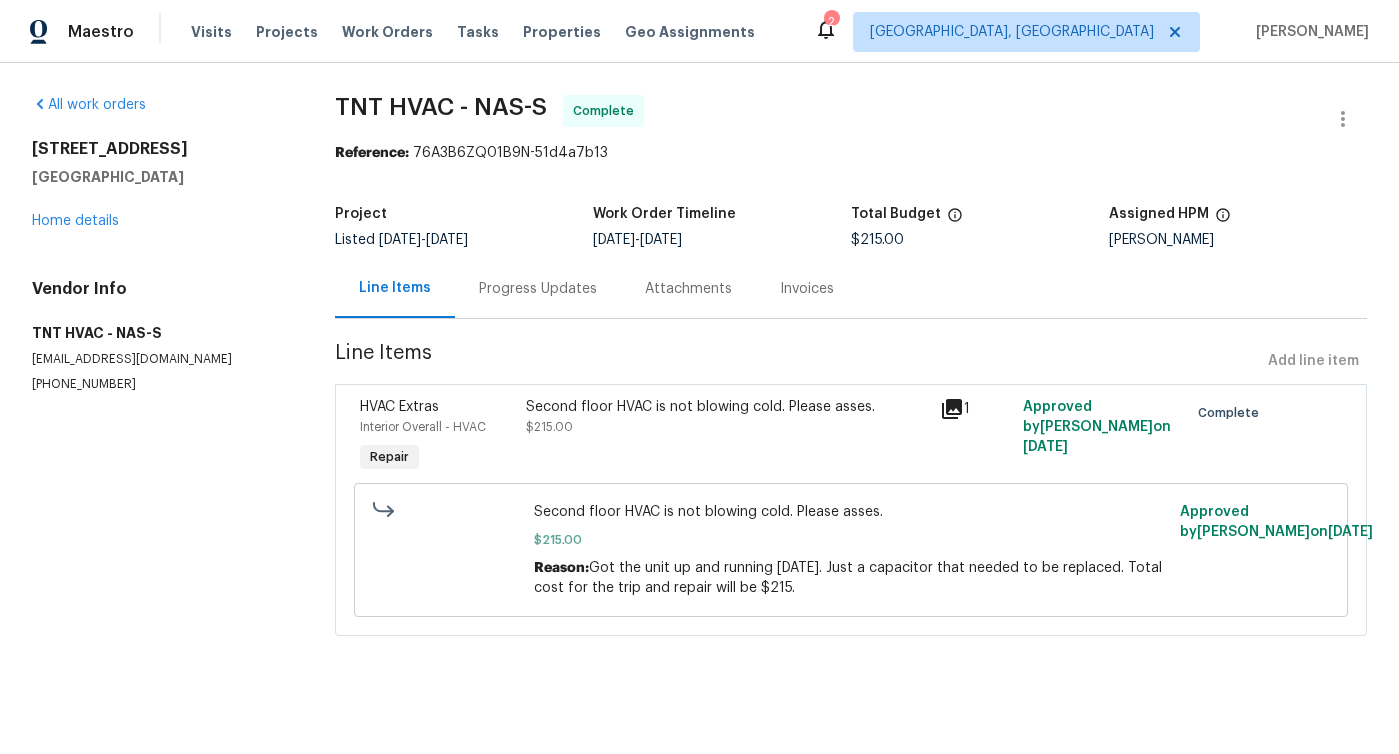 click on "Progress Updates" at bounding box center (538, 289) 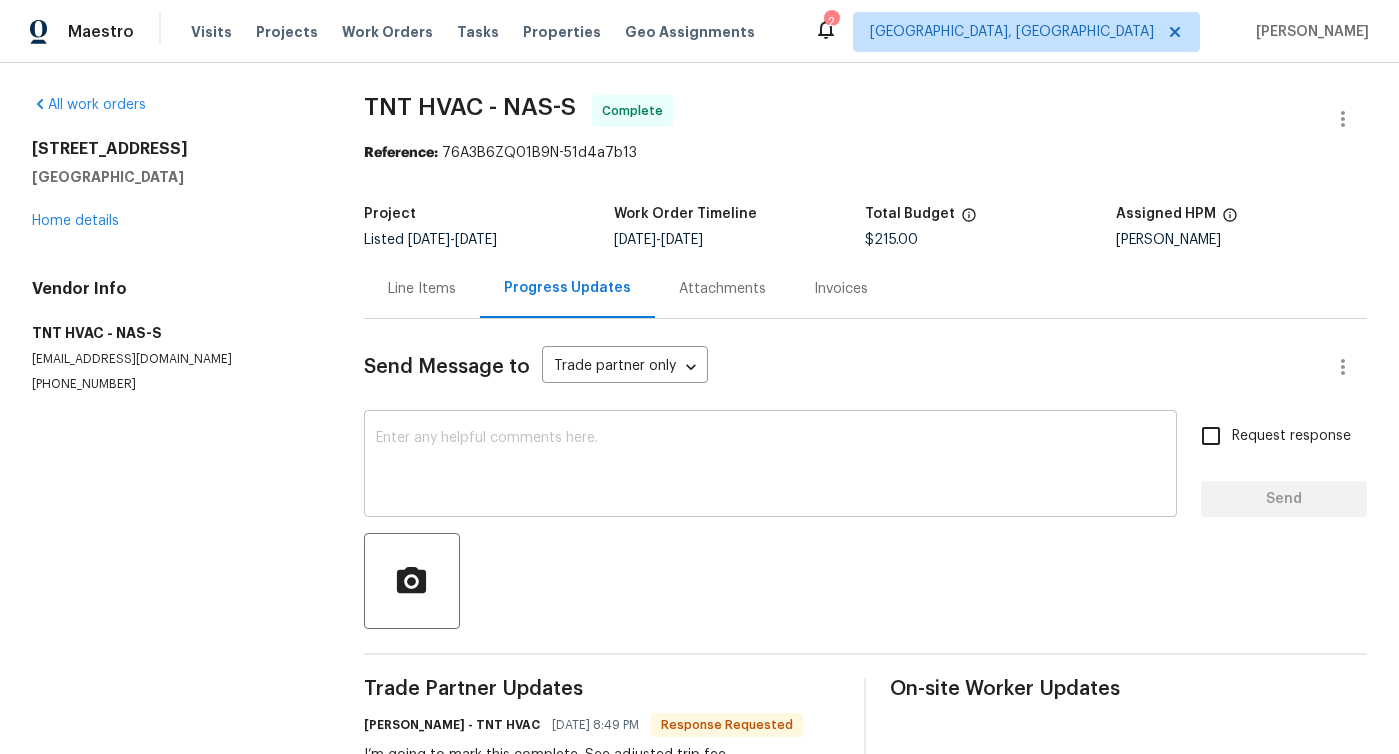 scroll, scrollTop: 244, scrollLeft: 0, axis: vertical 